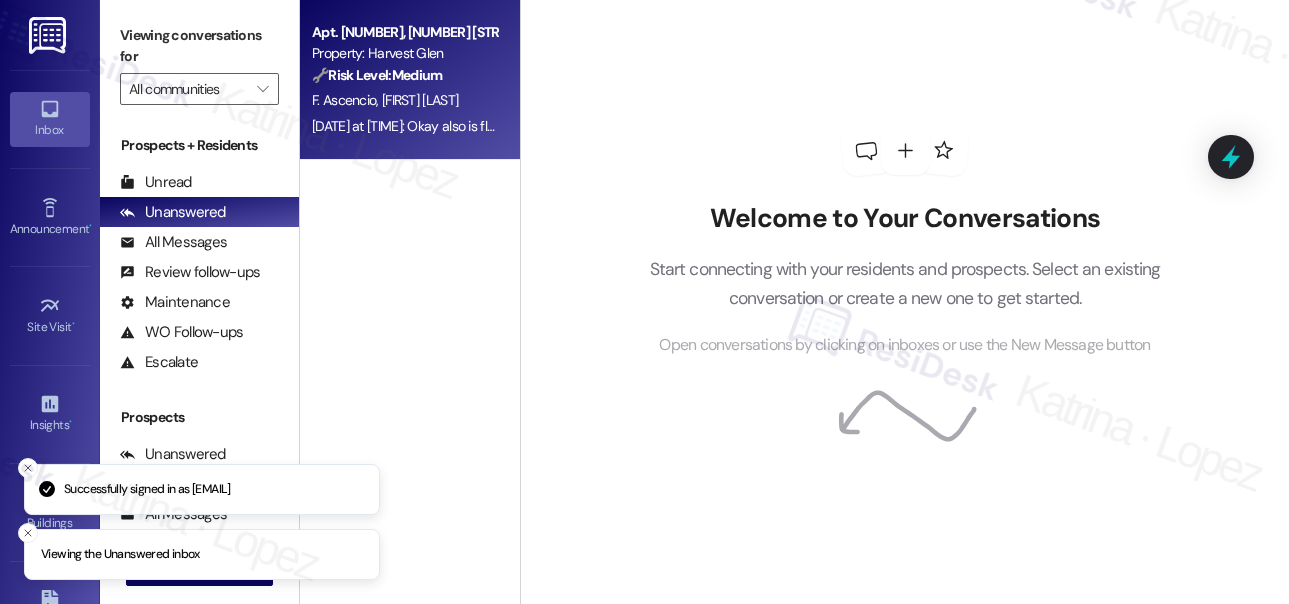 scroll, scrollTop: 0, scrollLeft: 0, axis: both 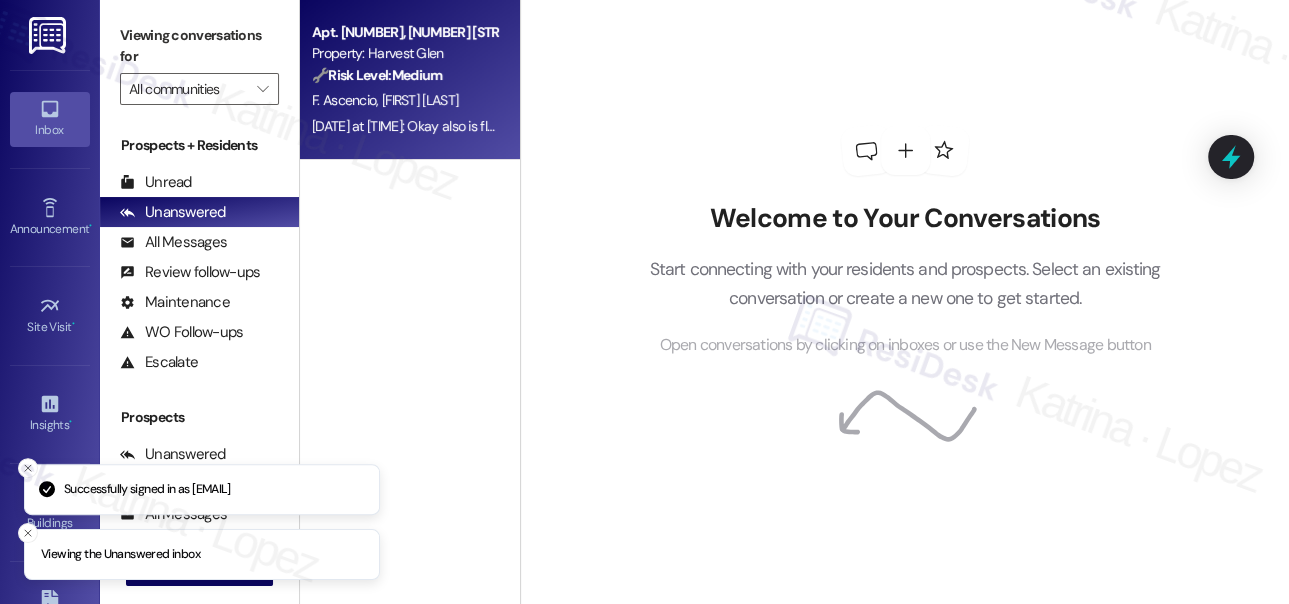 click on "[INITIALS]. [LAST] [INITIALS]. [LAST]" at bounding box center [404, 100] 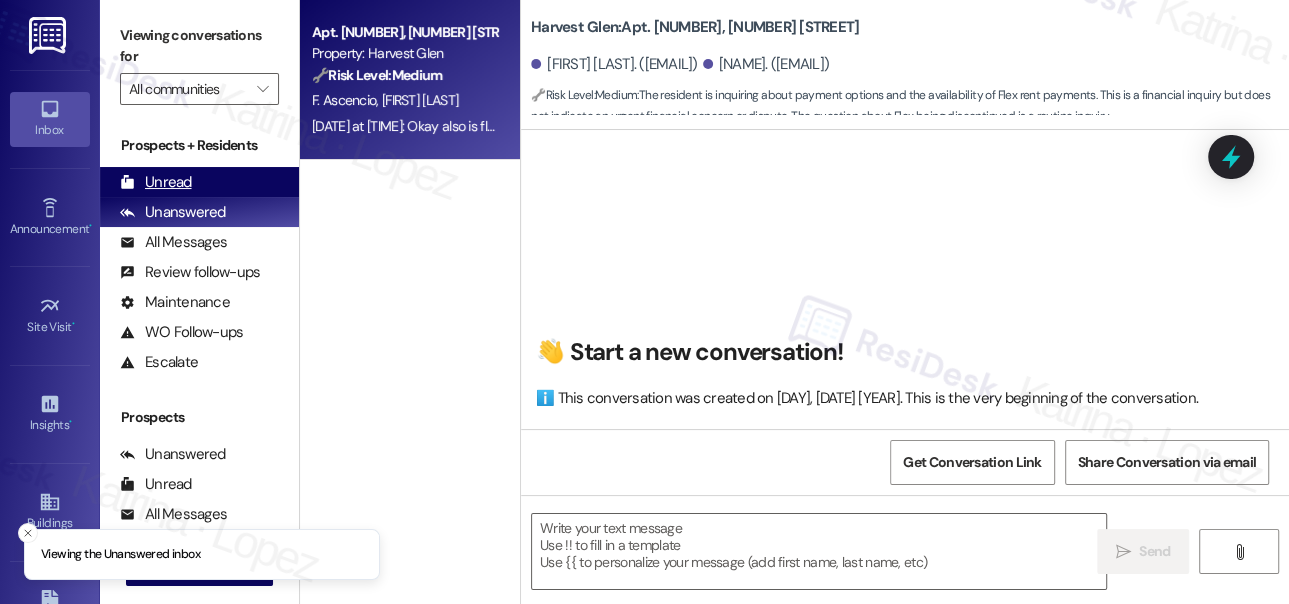 click on "Unread (0)" at bounding box center (199, 182) 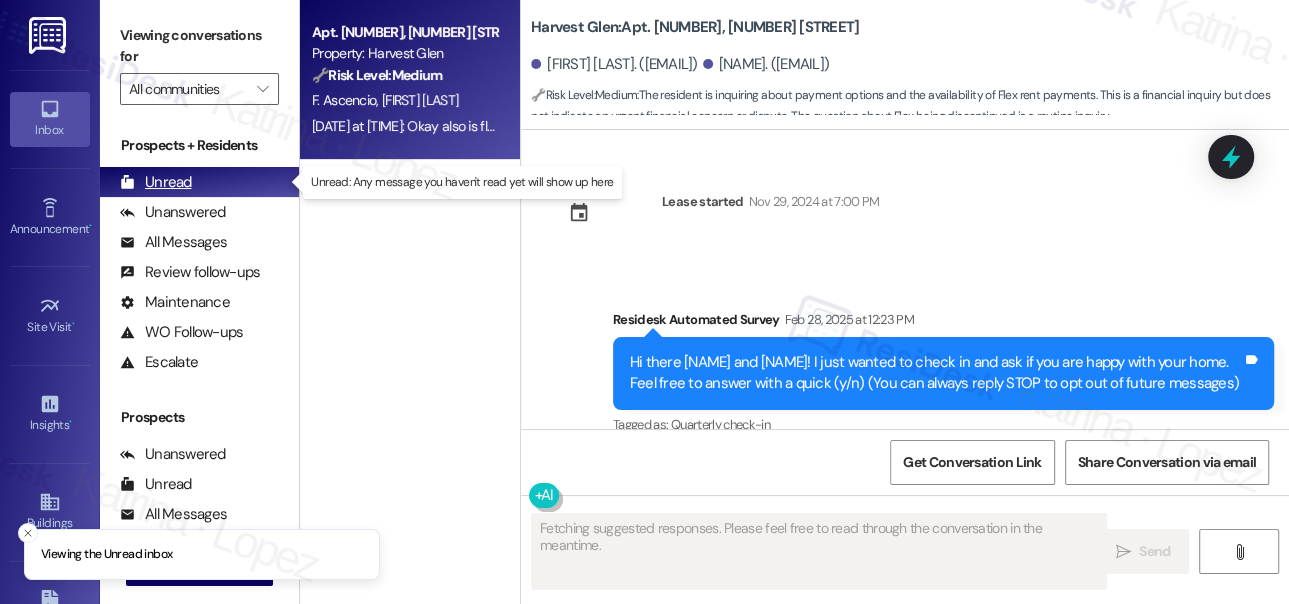 scroll, scrollTop: 10961, scrollLeft: 0, axis: vertical 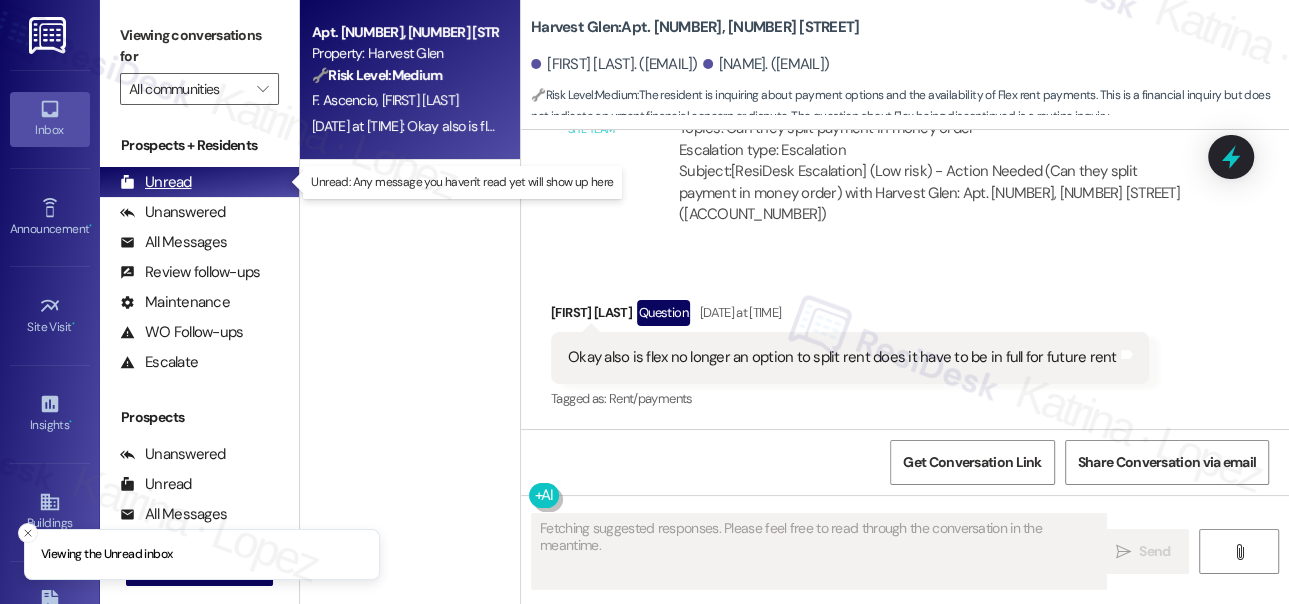 type on "Fetching suggested responses. Please feel free to read through the conversation in the meantime." 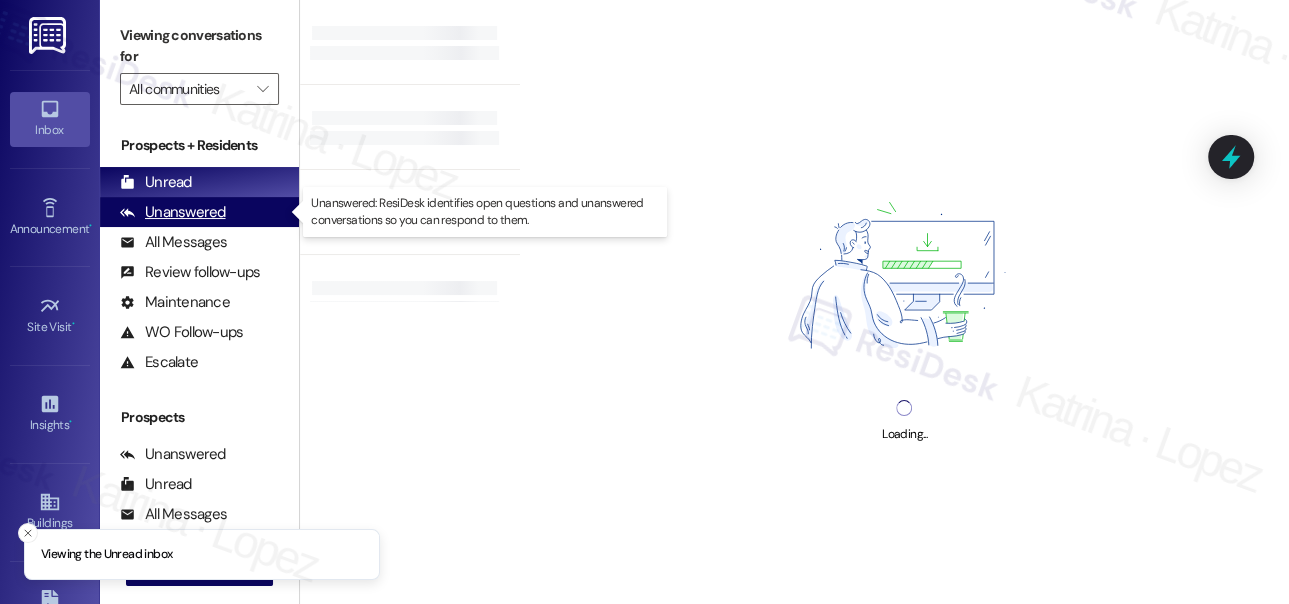 click on "Unanswered" at bounding box center (173, 212) 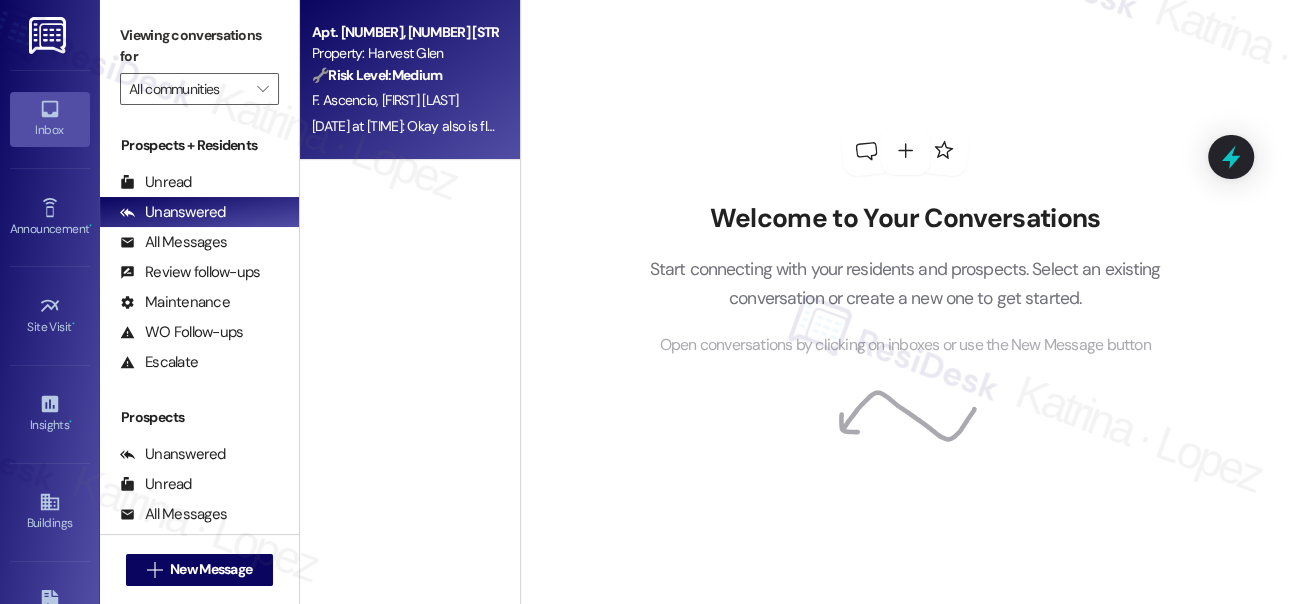 click on "Apt. [NUMBER], [NUMBER] [STREET] Property: Harvest Glen 🔧 Risk Level: Medium The resident is inquiring about payment options and the availability of Flex rent payments. This is a financial inquiry but does not indicate an urgent financial concern or dispute. The question about Flex being discontinued is a routine inquiry. [INITIALS]. [LAST] [INITIALS]. [LAST] [DATE] at [TIME]: Okay also is flex no longer an option to split rent does it have to be in full for future rent Aug 04, 2025 at 6:16 PM: Okay also is flex no longer an option to split rent does it have to be in full for future rent" at bounding box center (410, 80) 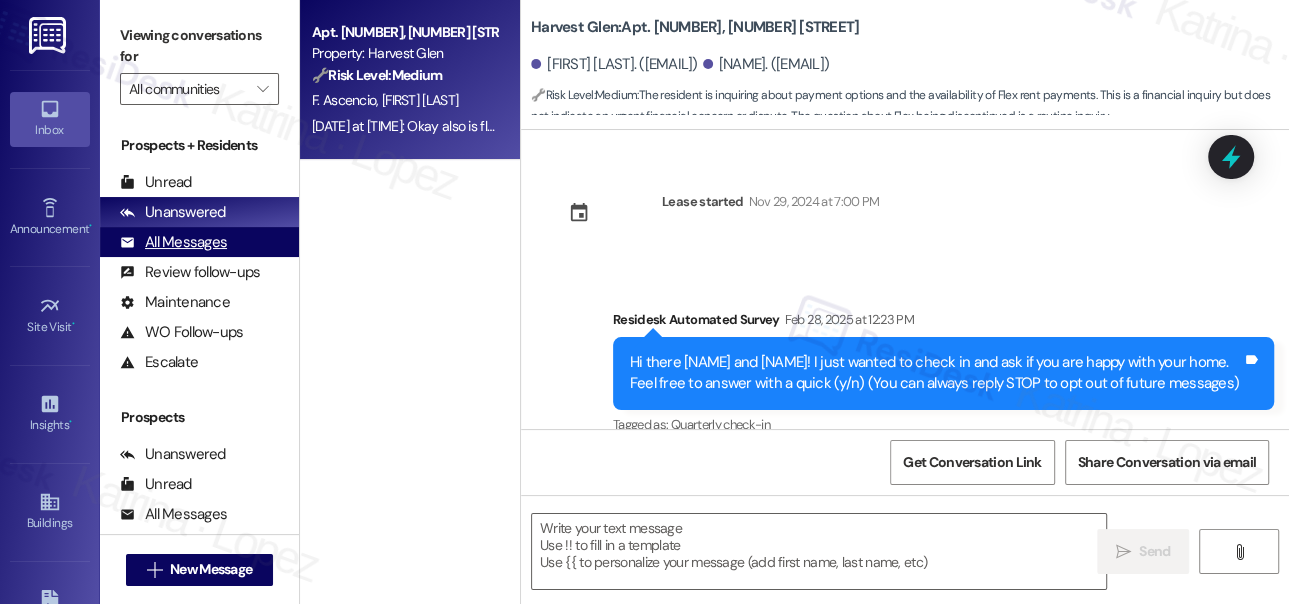 scroll, scrollTop: 10961, scrollLeft: 0, axis: vertical 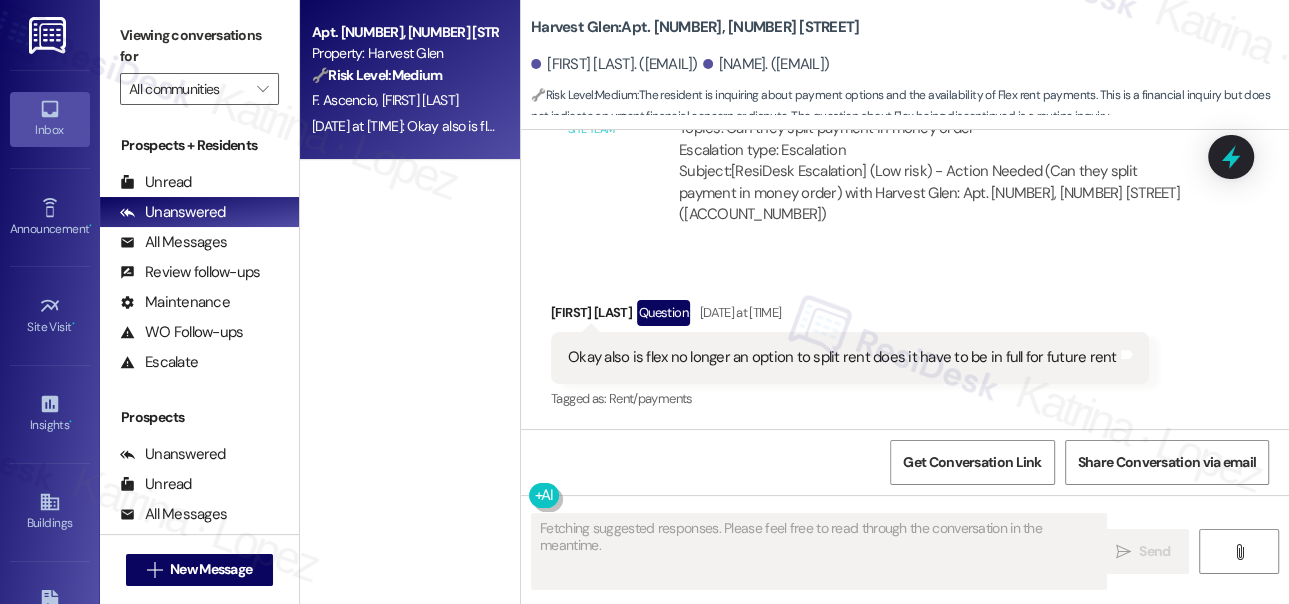 click on "Okay also is flex no longer an option to split rent does it have to be in full for future rent" at bounding box center [842, 357] 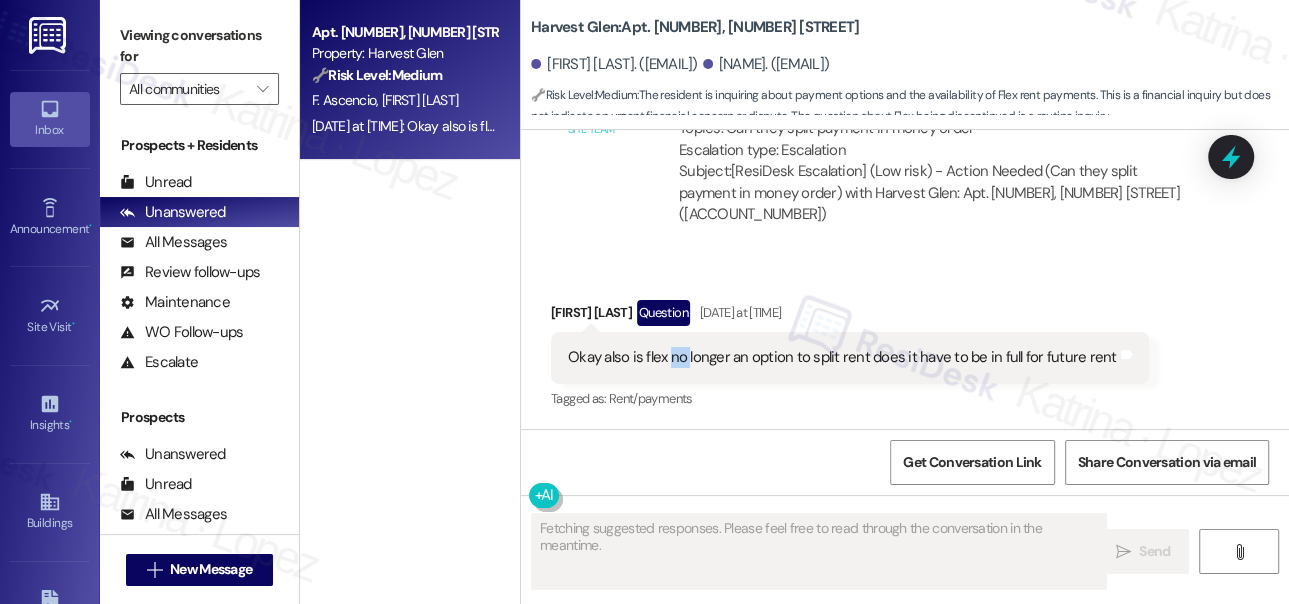 click on "Okay also is flex no longer an option to split rent does it have to be in full for future rent" at bounding box center (842, 357) 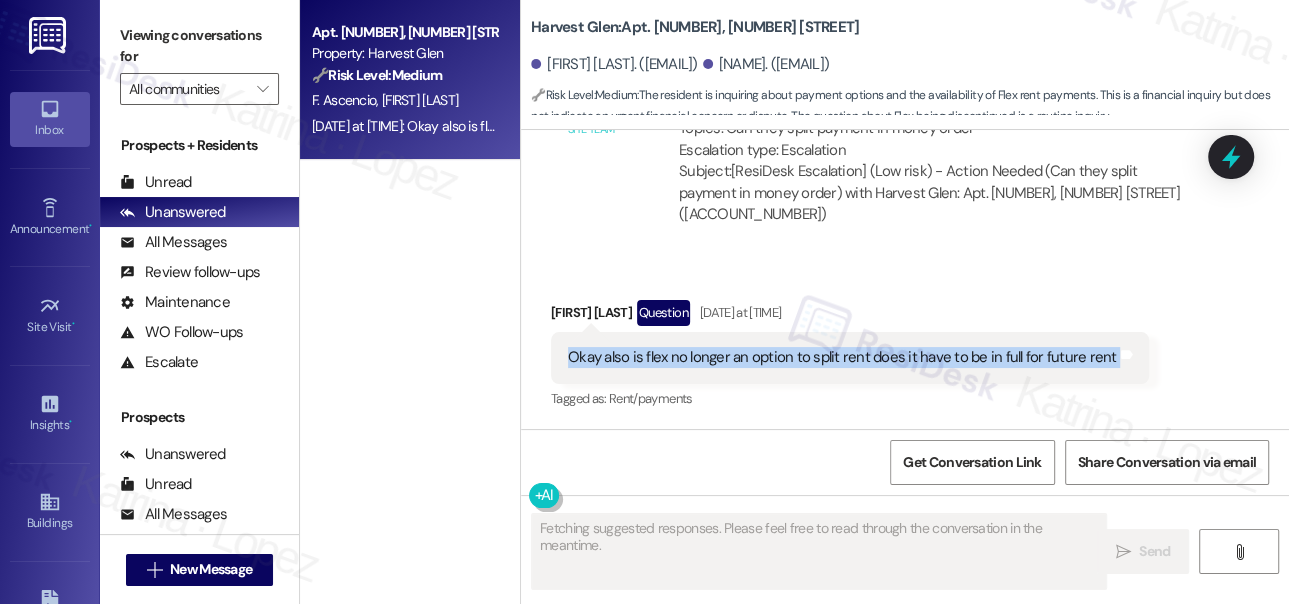 click on "Okay also is flex no longer an option to split rent does it have to be in full for future rent" at bounding box center (842, 357) 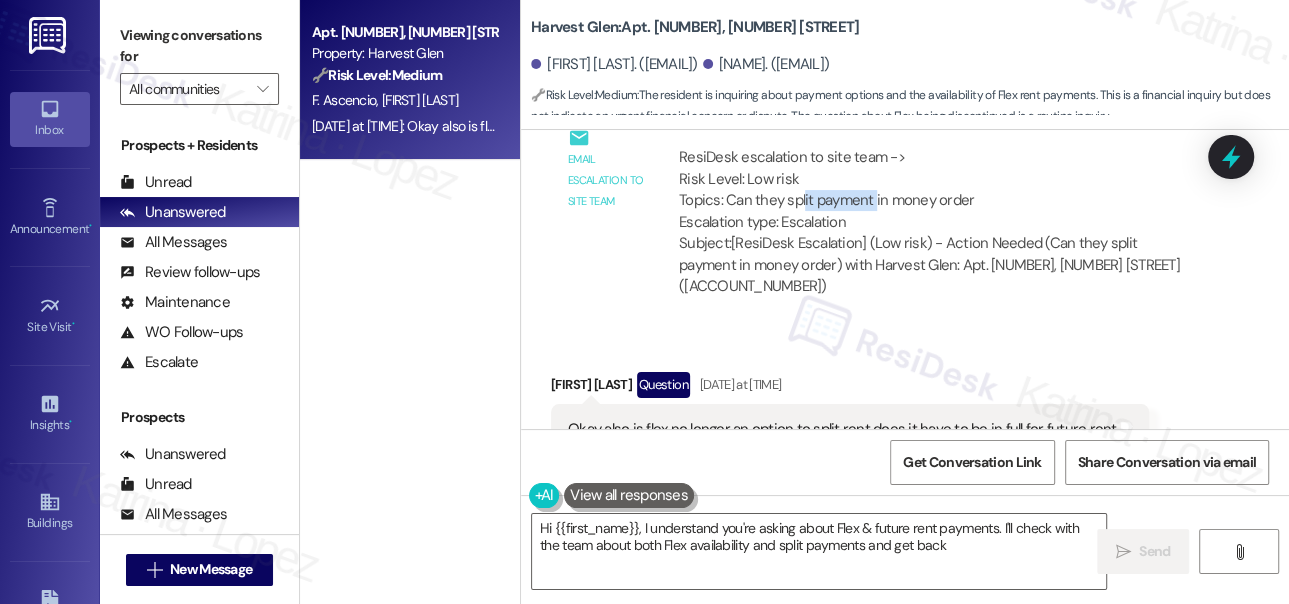 drag, startPoint x: 801, startPoint y: 211, endPoint x: 874, endPoint y: 211, distance: 73 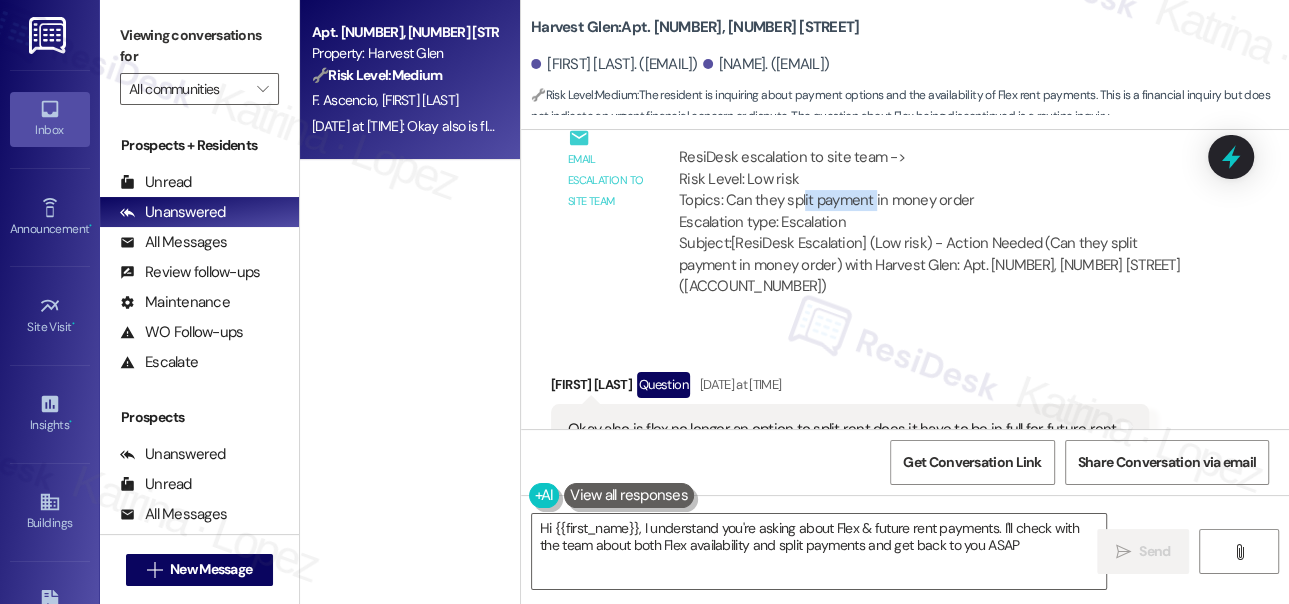 type on "Hi {{first_name}}, I understand you're asking about Flex & future rent payments. I'll check with the team about both Flex availability and split payments and get back to you ASAP!" 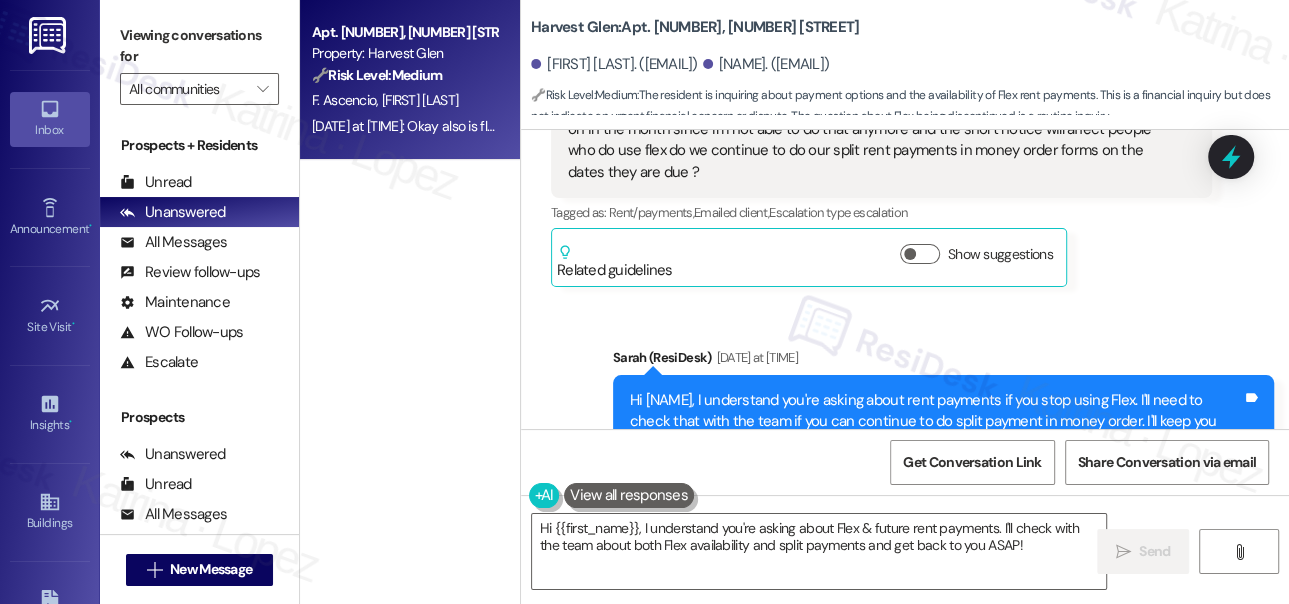 scroll, scrollTop: 10325, scrollLeft: 0, axis: vertical 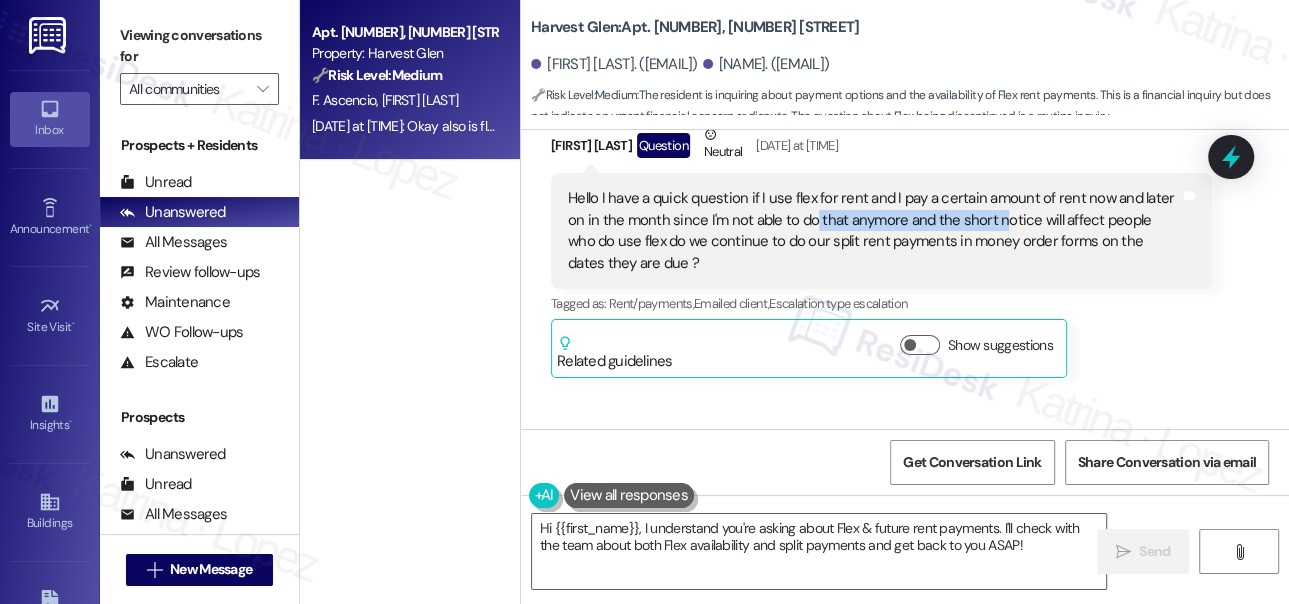 drag, startPoint x: 810, startPoint y: 240, endPoint x: 997, endPoint y: 241, distance: 187.00267 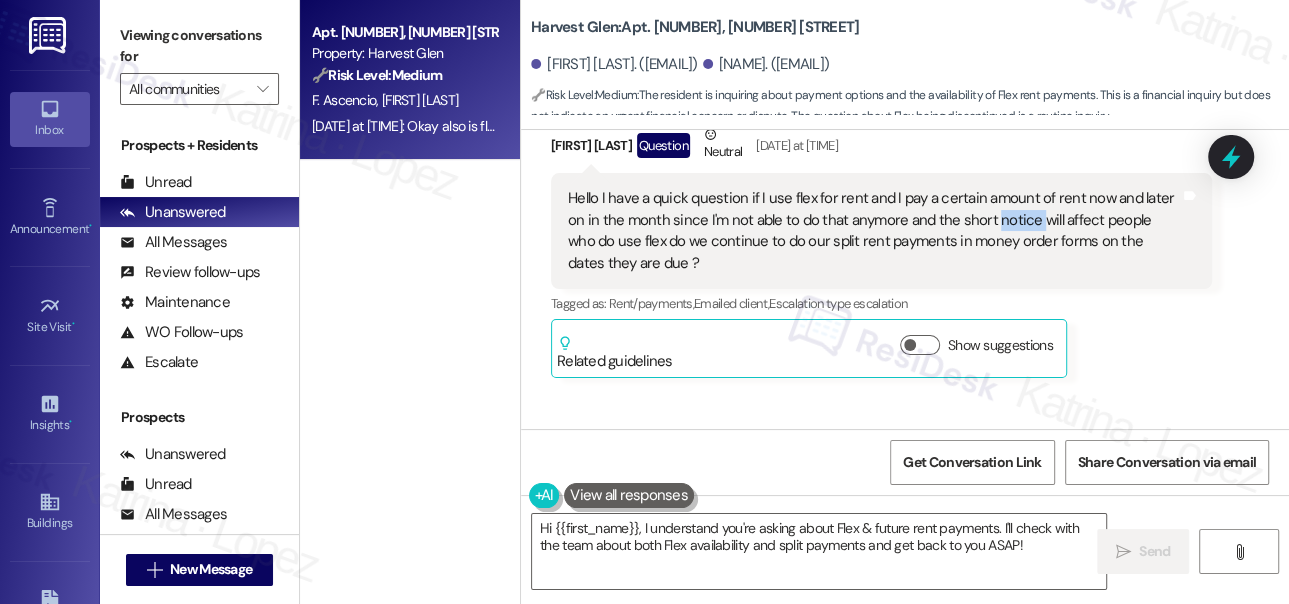 click on "Hello I have a quick question if I use flex for rent and I pay a certain amount of rent now and later on in the month since I'm not able to do that anymore and the short notice will affect people who do use flex do we continue to do our split rent payments in money order forms on the dates they are due ?" at bounding box center [874, 231] 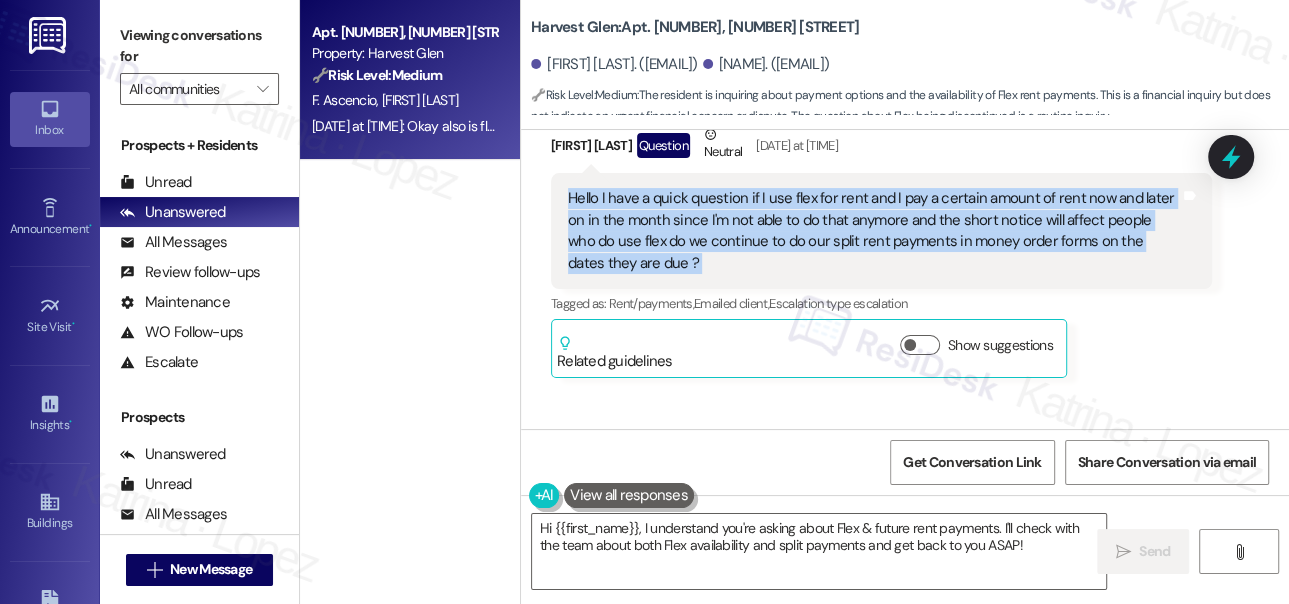 click on "Hello I have a quick question if I use flex for rent and I pay a certain amount of rent now and later on in the month since I'm not able to do that anymore and the short notice will affect people who do use flex do we continue to do our split rent payments in money order forms on the dates they are due ?" at bounding box center [874, 231] 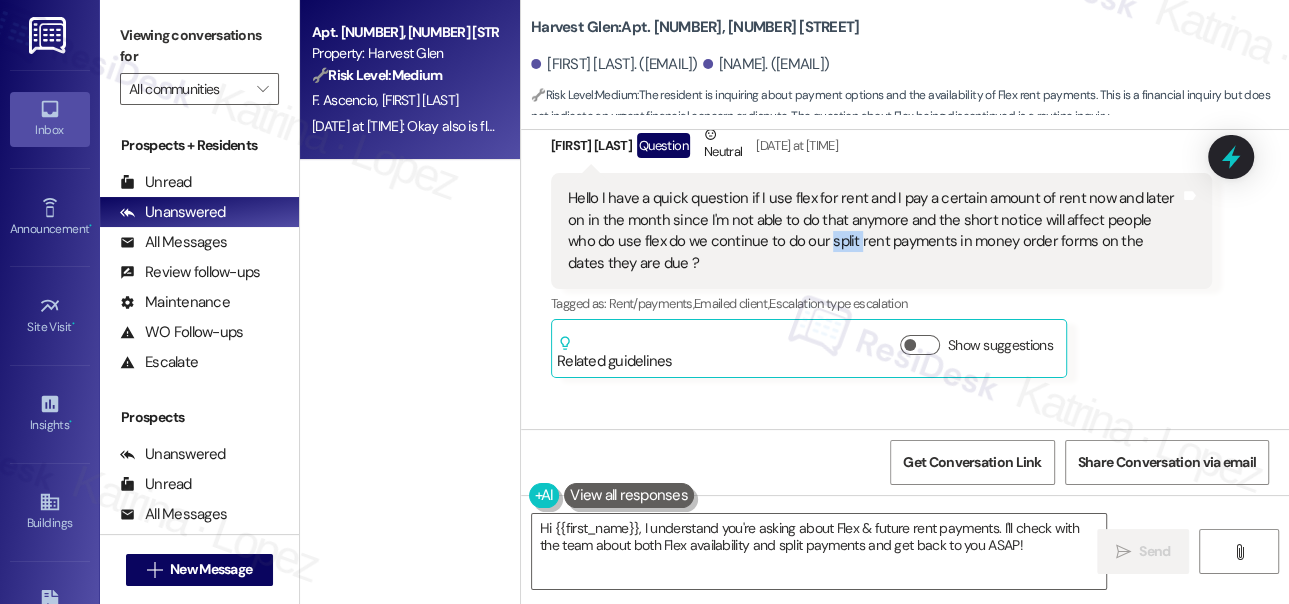 click on "Hello I have a quick question if I use flex for rent and I pay a certain amount of rent now and later on in the month since I'm not able to do that anymore and the short notice will affect people who do use flex do we continue to do our split rent payments in money order forms on the dates they are due ?" at bounding box center [874, 231] 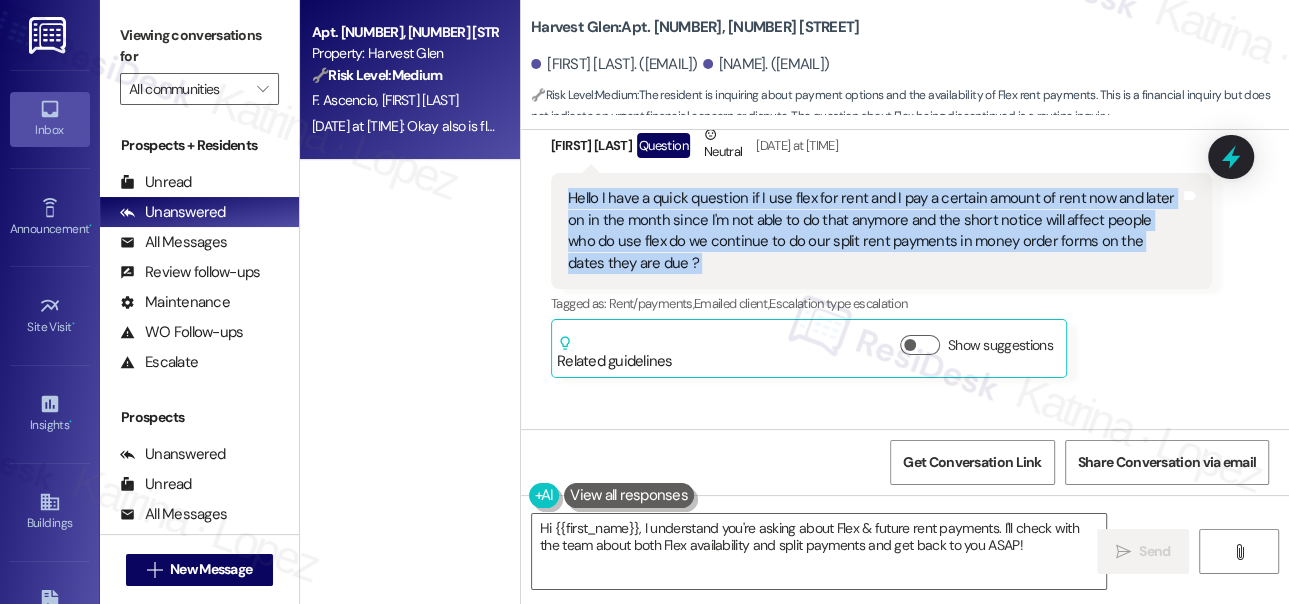 click on "Hello I have a quick question if I use flex for rent and I pay a certain amount of rent now and later on in the month since I'm not able to do that anymore and the short notice will affect people who do use flex do we continue to do our split rent payments in money order forms on the dates they are due ?" at bounding box center [874, 231] 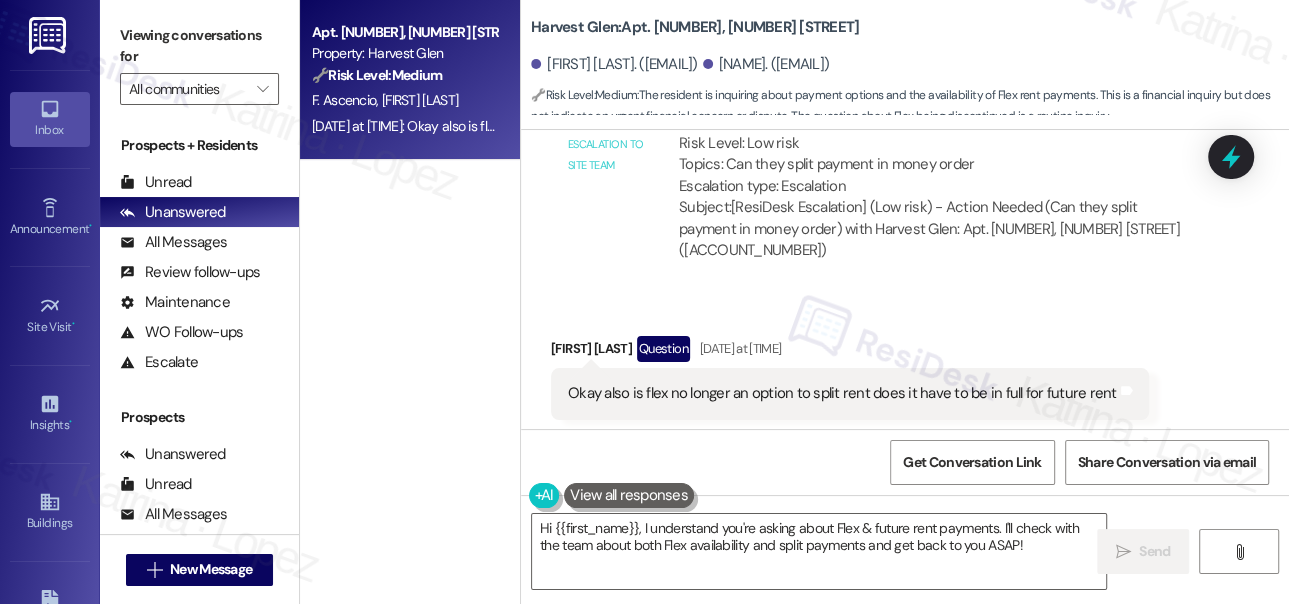scroll, scrollTop: 10961, scrollLeft: 0, axis: vertical 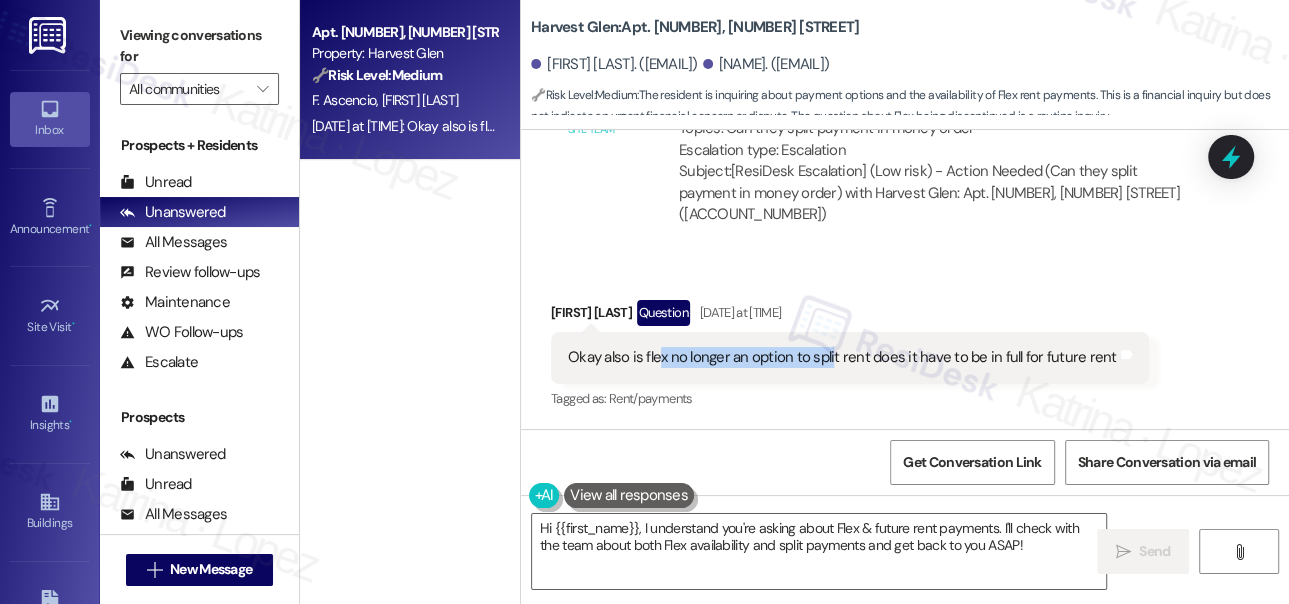 drag, startPoint x: 657, startPoint y: 359, endPoint x: 831, endPoint y: 359, distance: 174 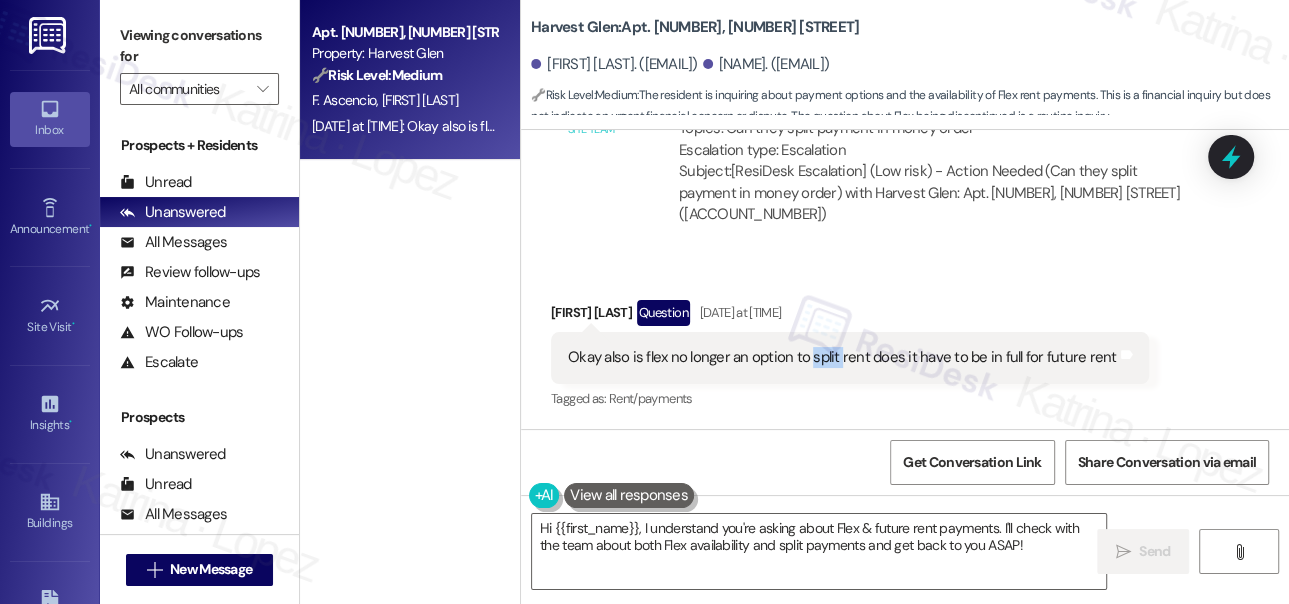 click on "Okay also is flex no longer an option to split rent does it have to be in full for future rent" at bounding box center [842, 357] 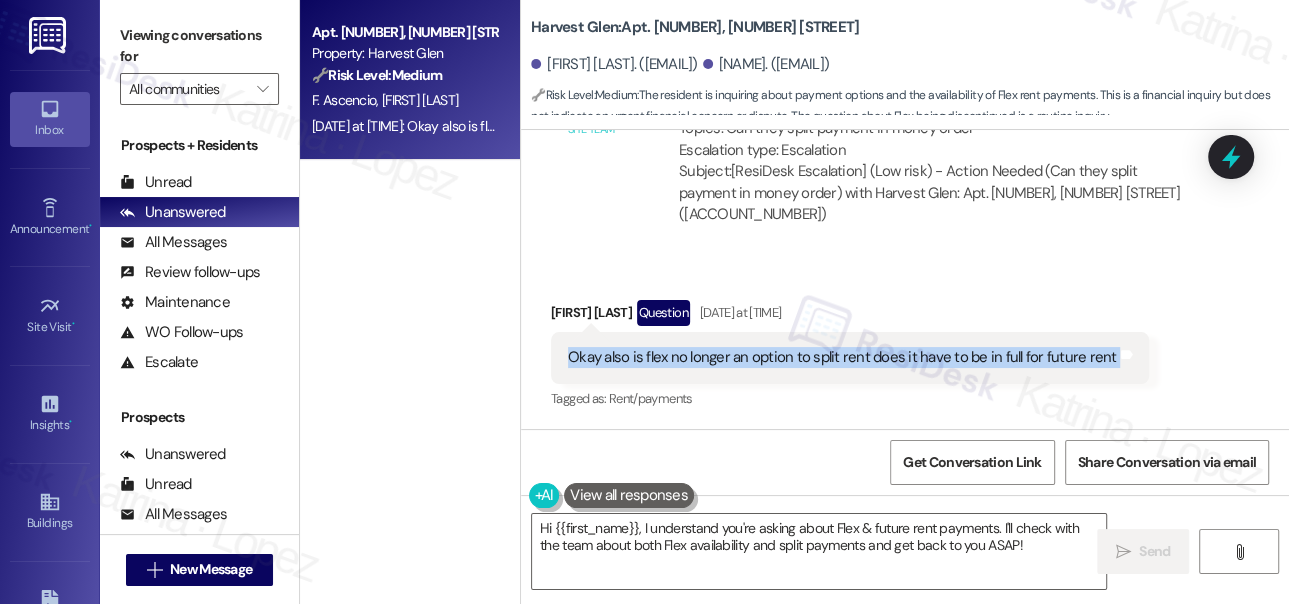 click on "Okay also is flex no longer an option to split rent does it have to be in full for future rent" at bounding box center (842, 357) 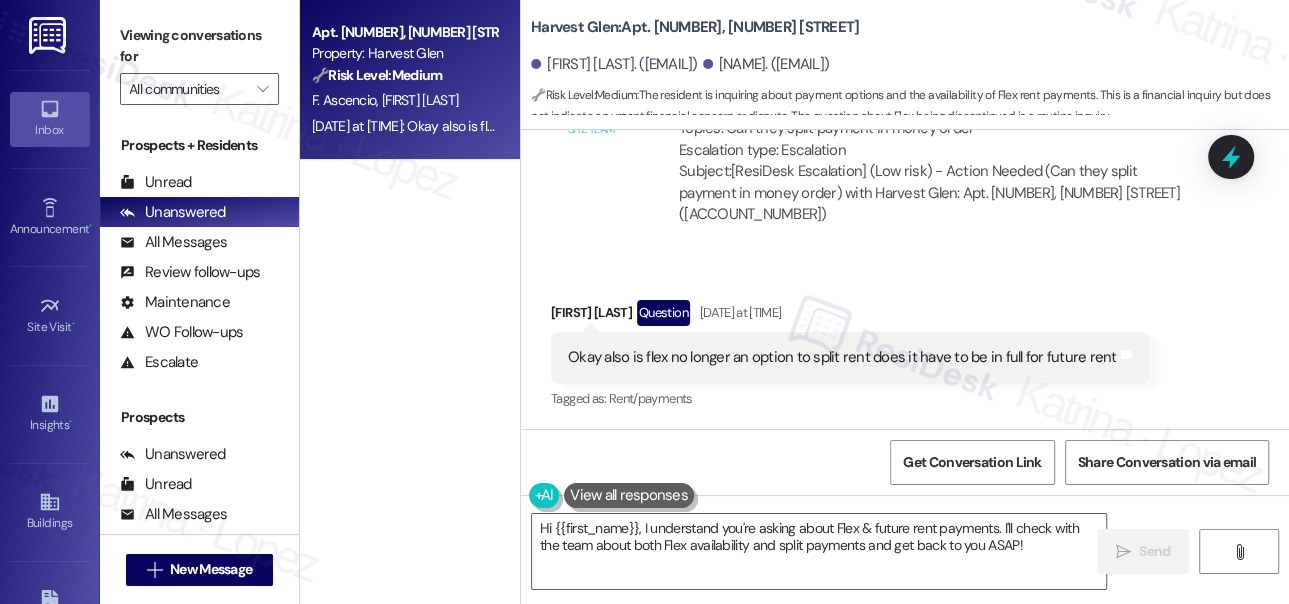 click on "Viewing conversations for" at bounding box center [199, 46] 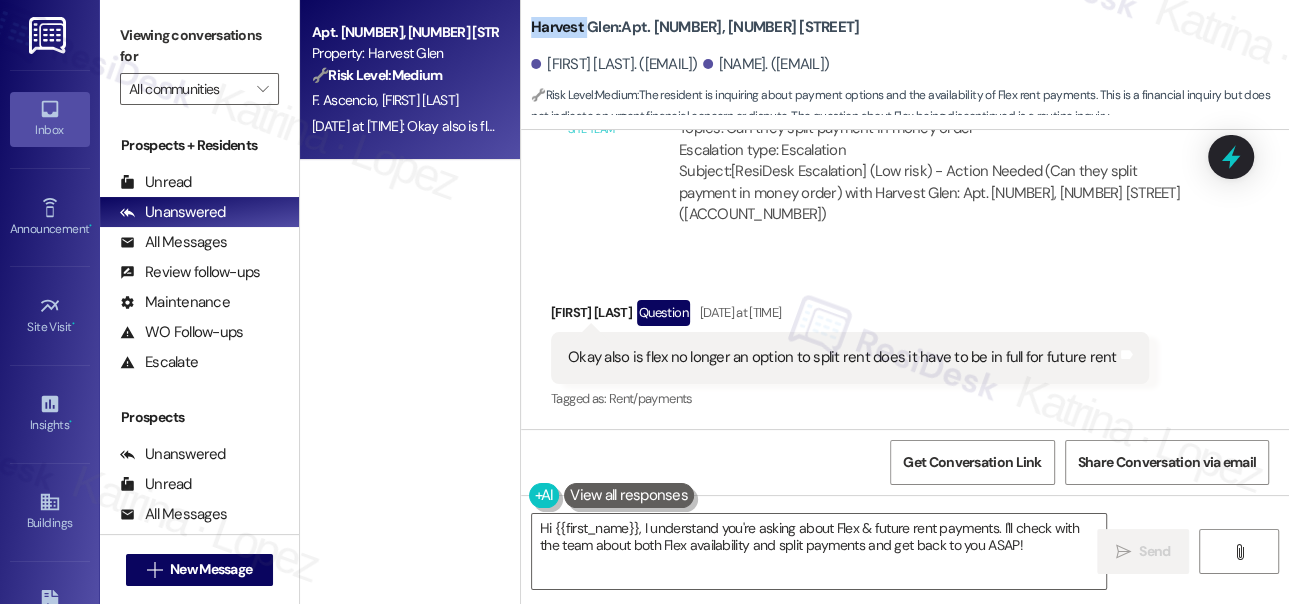 click on "Harvest Glen: Apt. [NUMBER], [NUMBER] [STREET]" at bounding box center [695, 27] 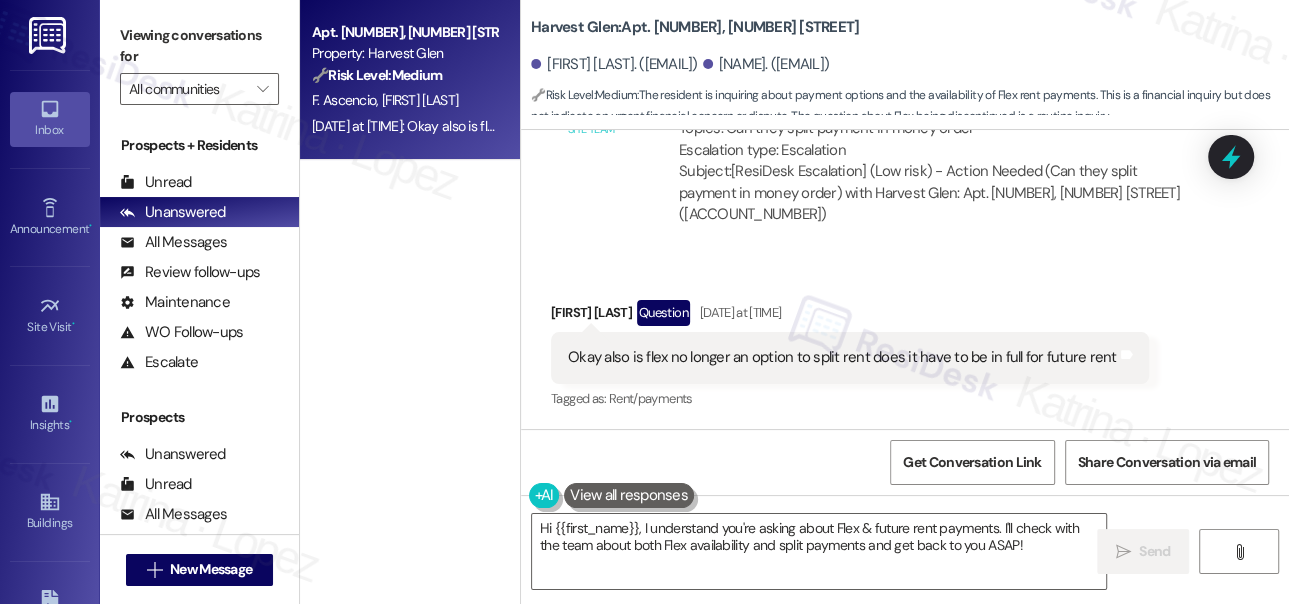 click on "Viewing conversations for" at bounding box center [199, 46] 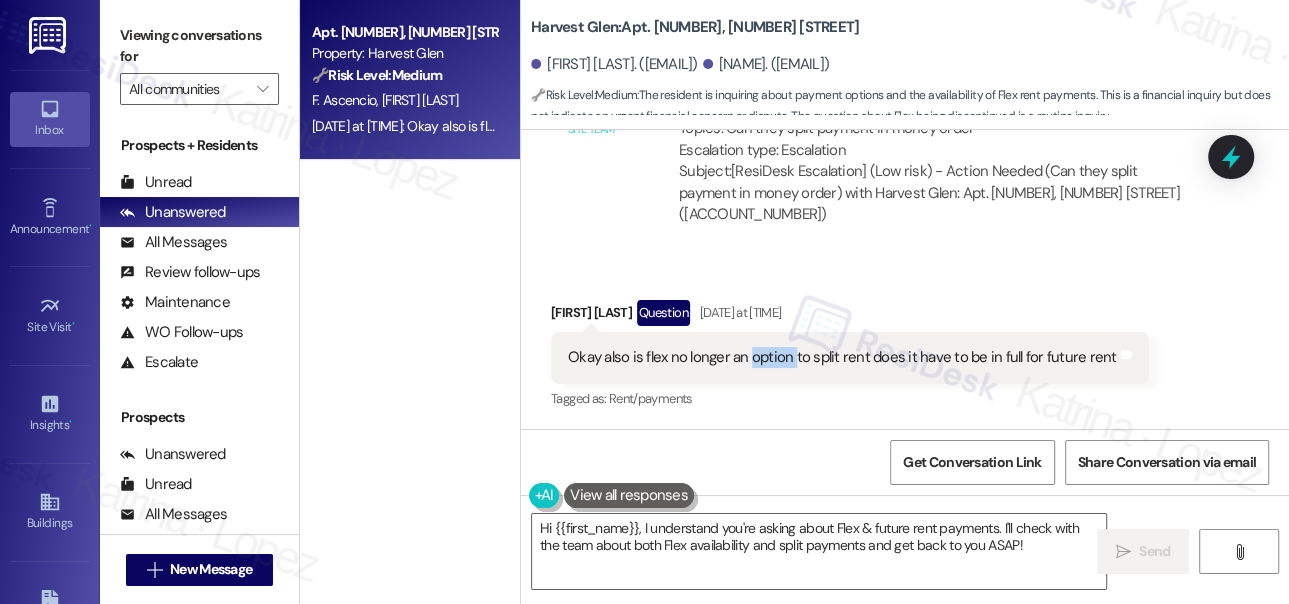 click on "Okay also is flex no longer an option to split rent does it have to be in full for future rent" at bounding box center (842, 357) 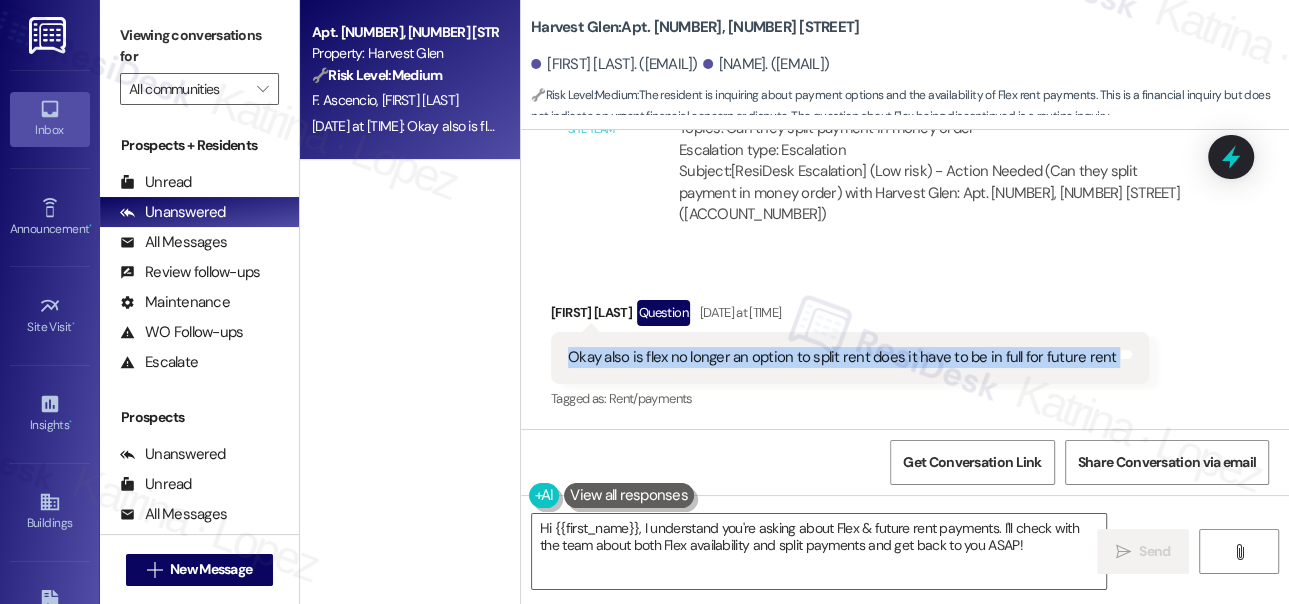click on "Okay also is flex no longer an option to split rent does it have to be in full for future rent" at bounding box center [842, 357] 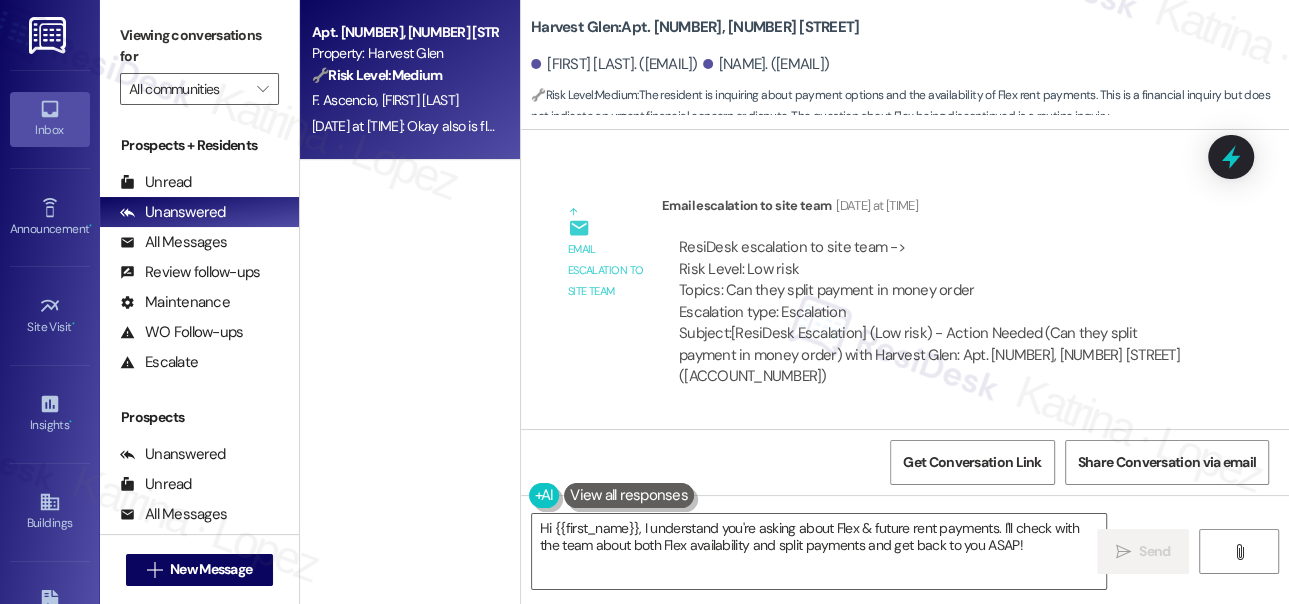 scroll, scrollTop: 10779, scrollLeft: 0, axis: vertical 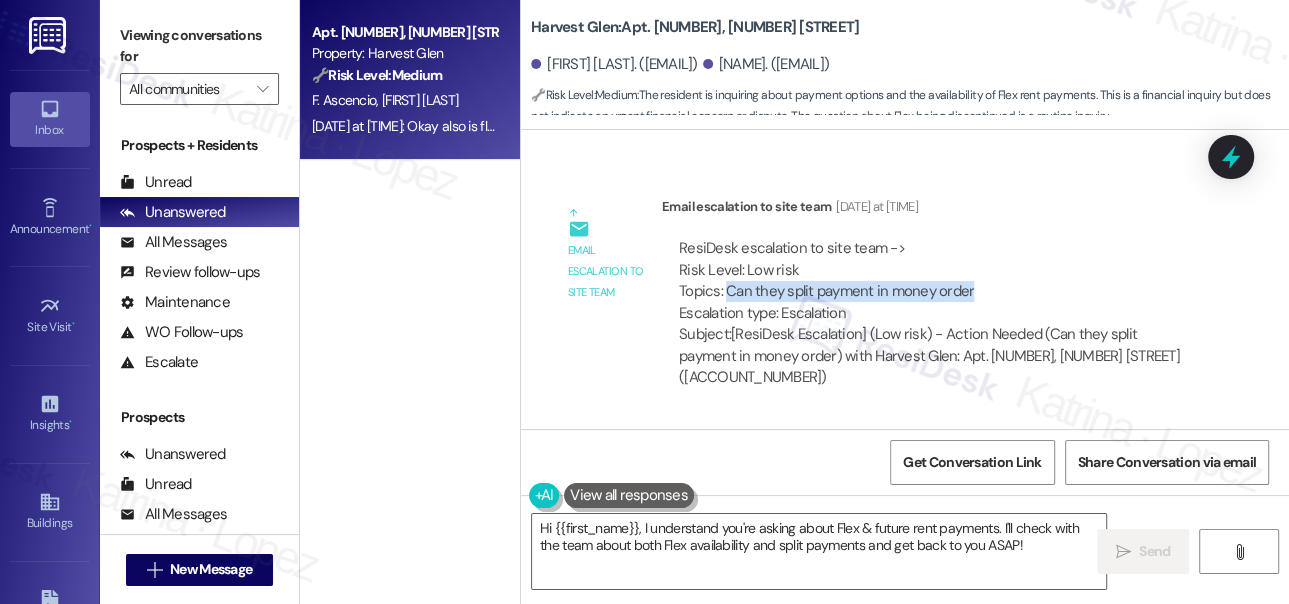 drag, startPoint x: 970, startPoint y: 316, endPoint x: 726, endPoint y: 311, distance: 244.05122 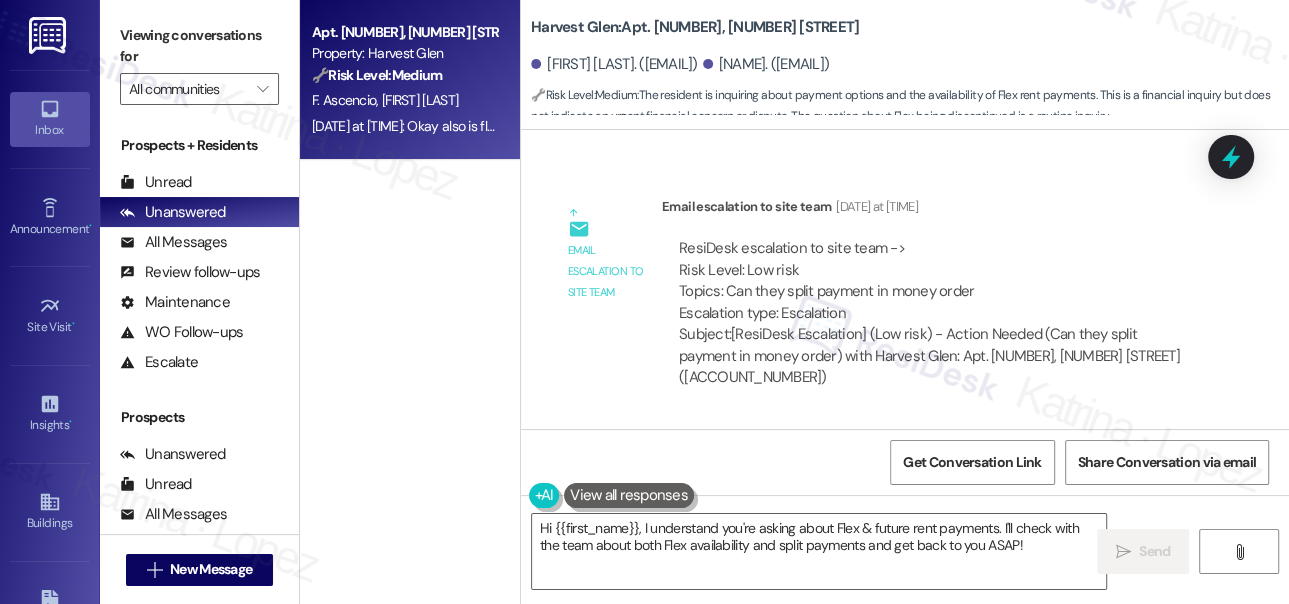 click on "Viewing conversations for" at bounding box center (199, 46) 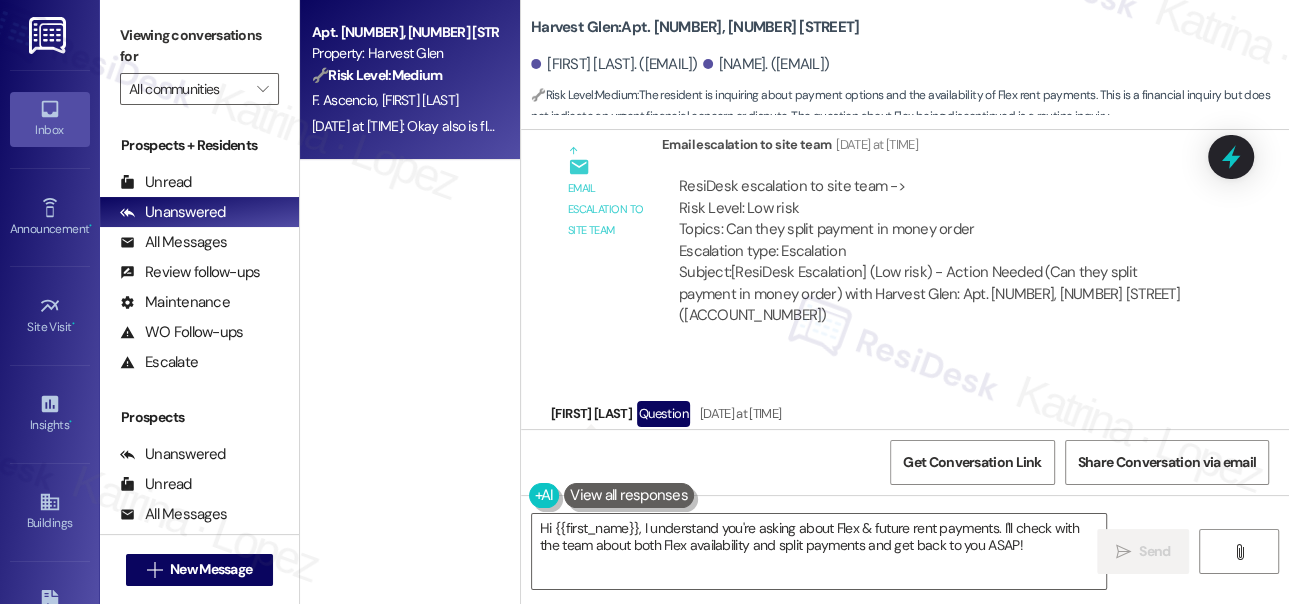 scroll, scrollTop: 10961, scrollLeft: 0, axis: vertical 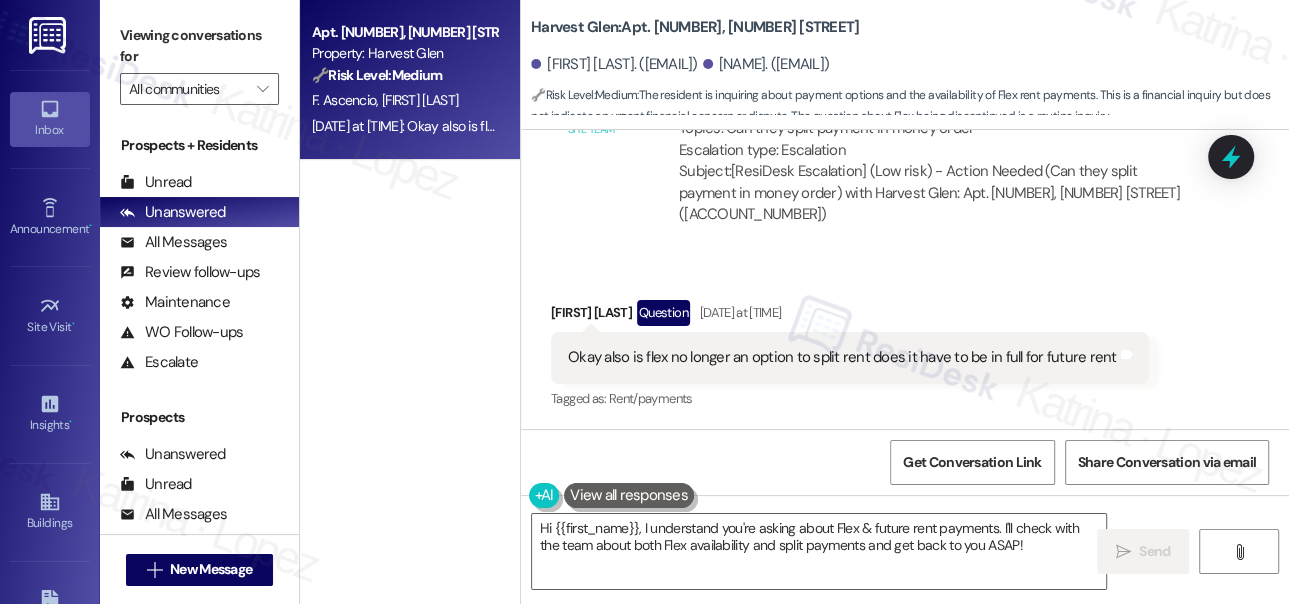 click on "Okay also is flex no longer an option to split rent does it have to be in full for future rent" at bounding box center (842, 357) 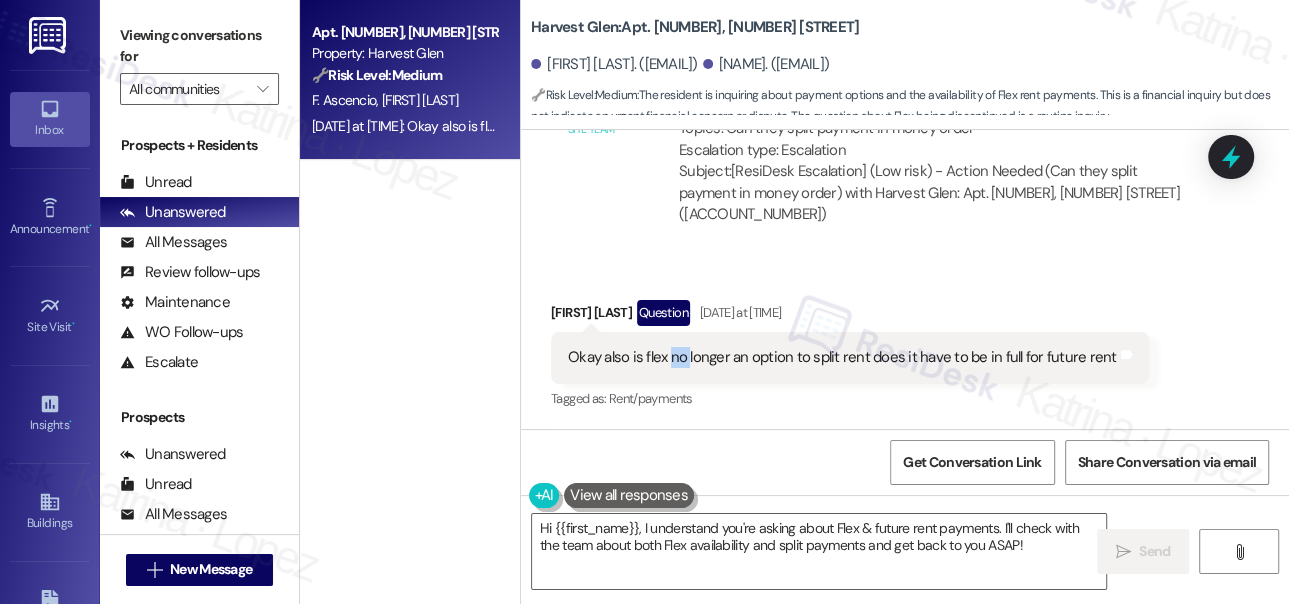 click on "Okay also is flex no longer an option to split rent does it have to be in full for future rent" at bounding box center (842, 357) 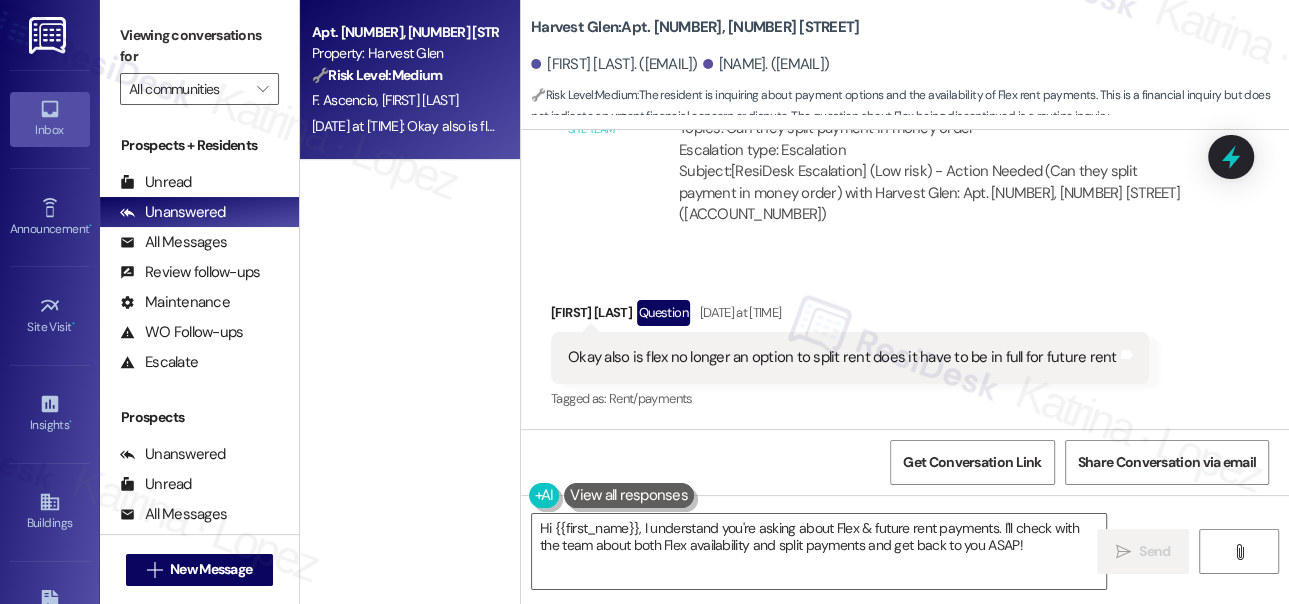 click on "Okay also is flex no longer an option to split rent does it have to be in full for future rent" at bounding box center [842, 357] 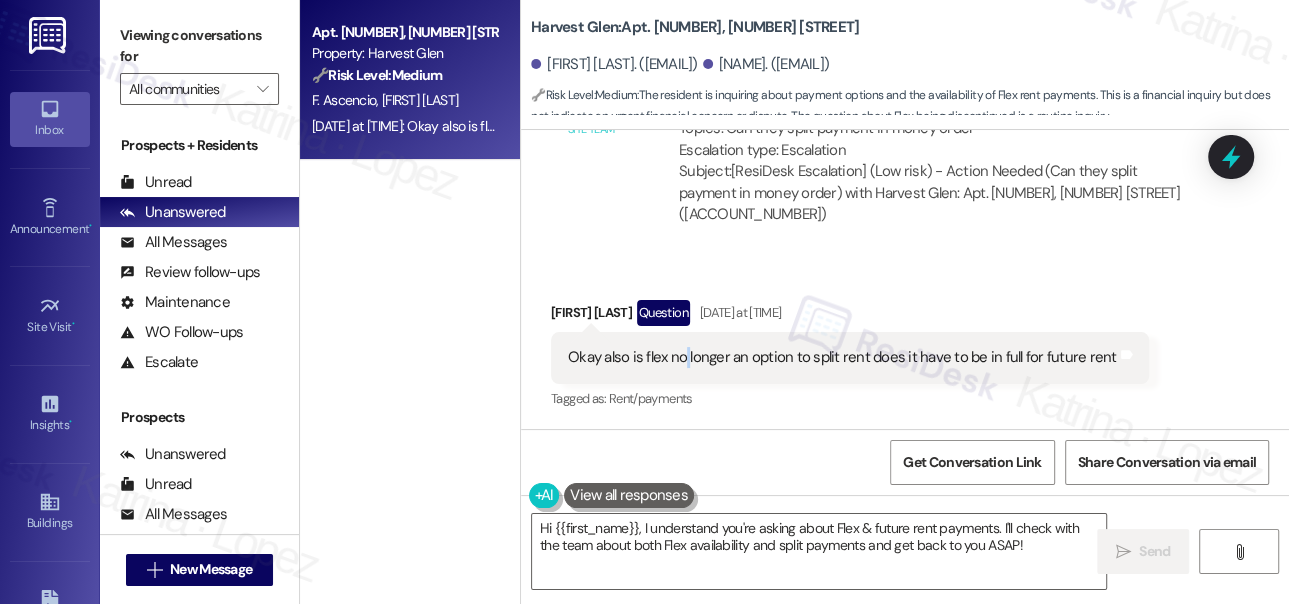 click on "Okay also is flex no longer an option to split rent does it have to be in full for future rent" at bounding box center [842, 357] 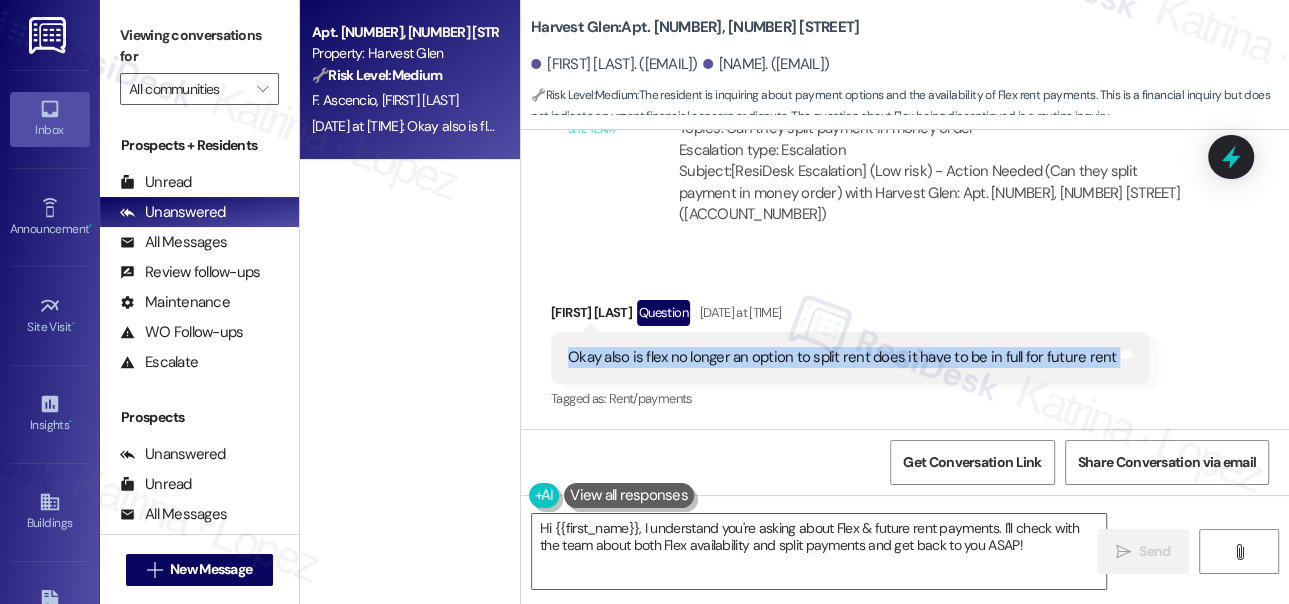 click on "Okay also is flex no longer an option to split rent does it have to be in full for future rent" at bounding box center [842, 357] 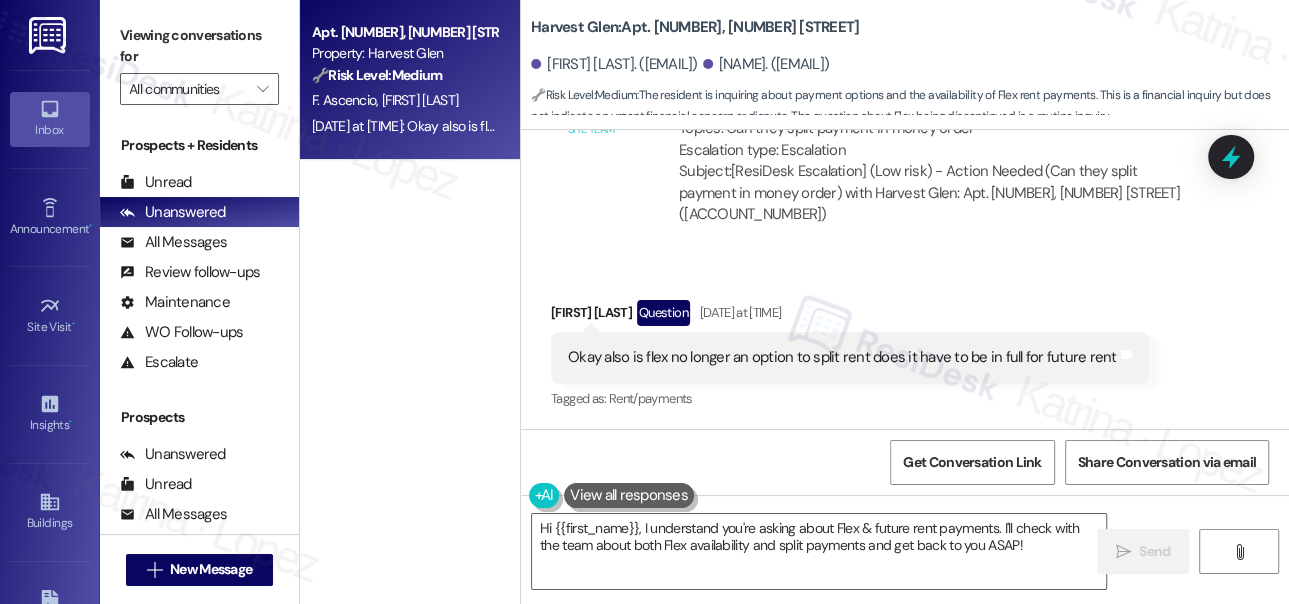 click on "Viewing conversations for All communities " at bounding box center [199, 62] 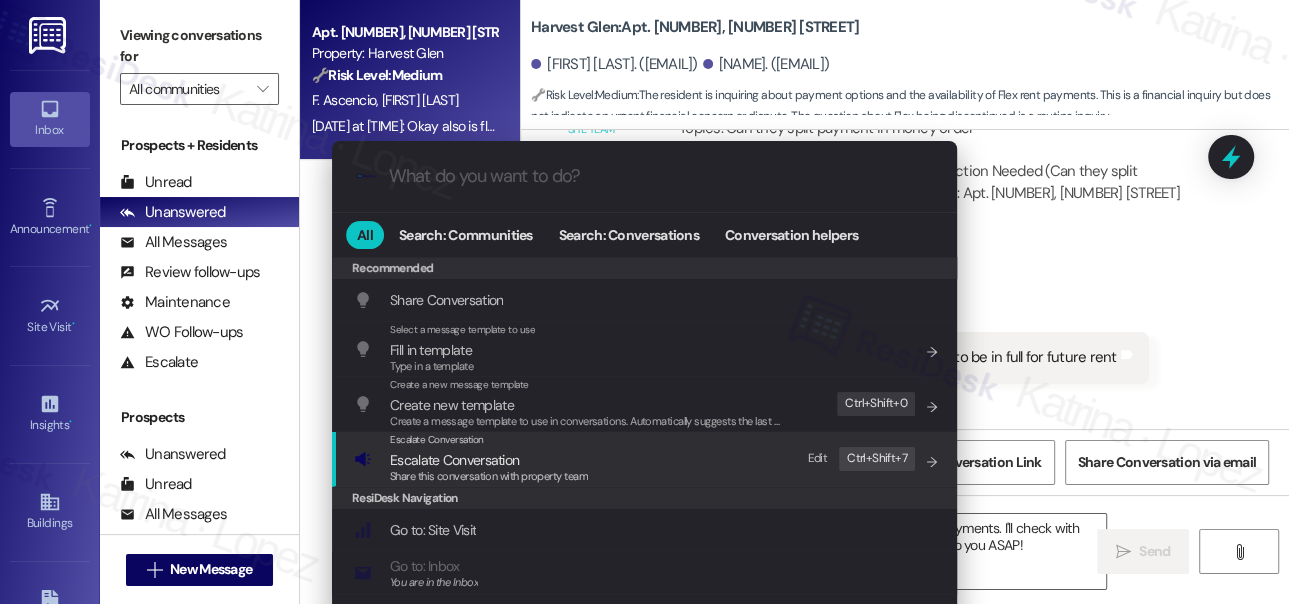 click on "Escalate Conversation Escalate Conversation Share this conversation with property team Edit Ctrl+ Shift+ 7" at bounding box center (646, 459) 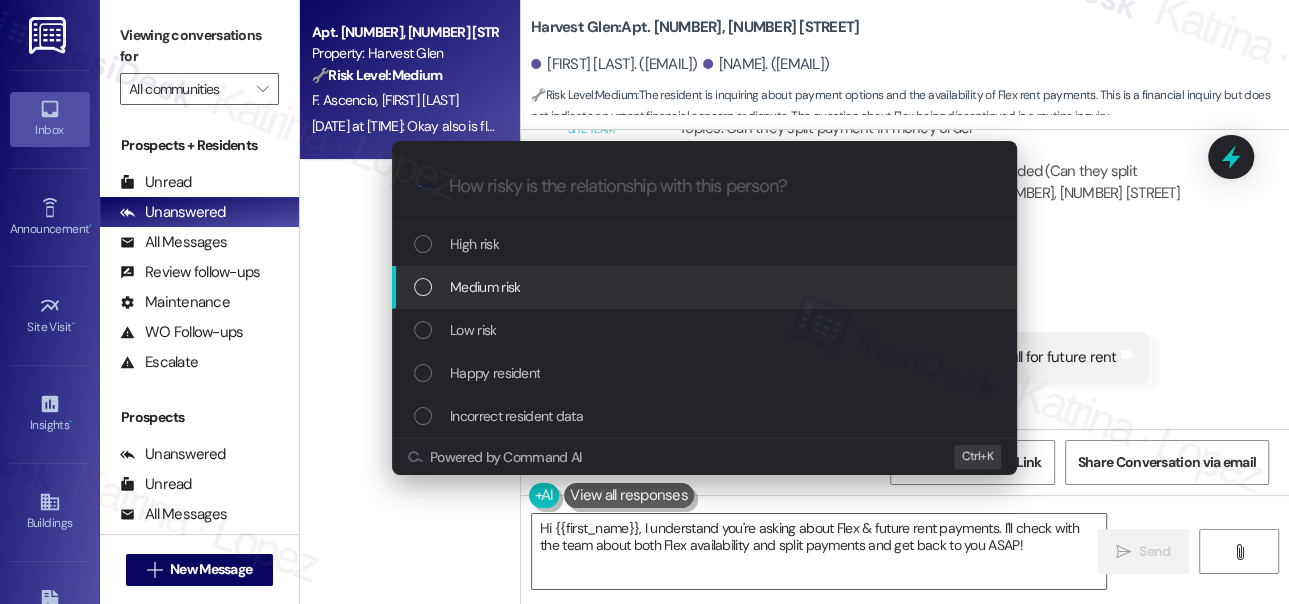 click on "Medium risk" at bounding box center [706, 287] 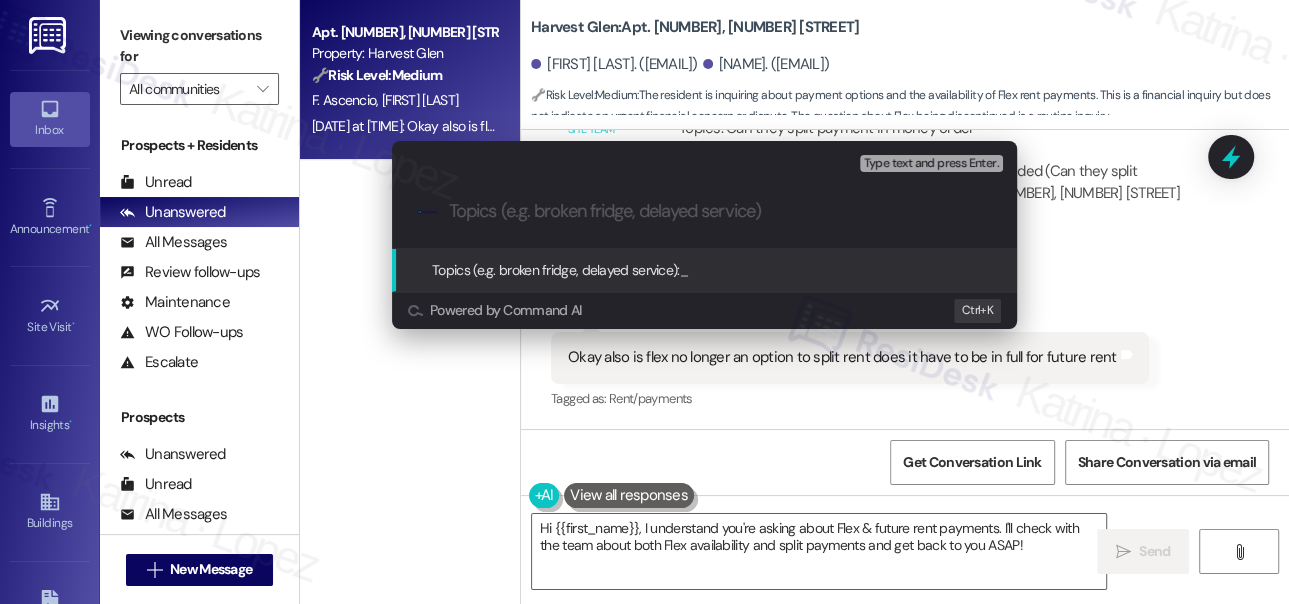 paste on "Is Rent Split Allowed with Money Orders? Flex Still an Option?" 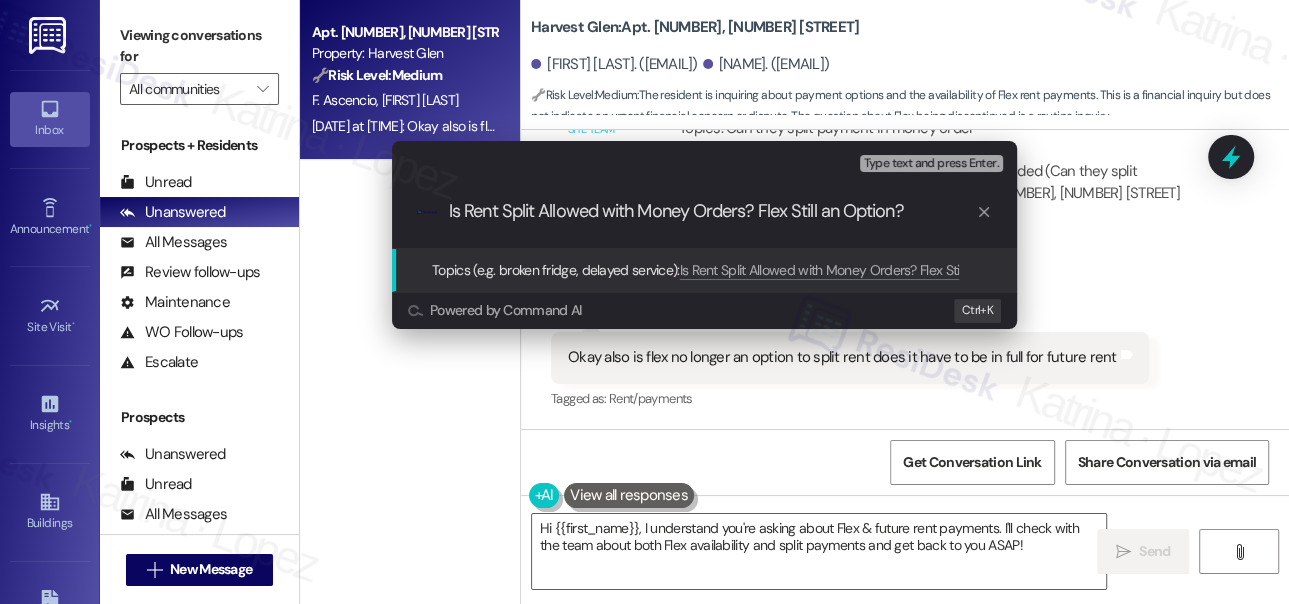 drag, startPoint x: 528, startPoint y: 213, endPoint x: 730, endPoint y: 212, distance: 202.00247 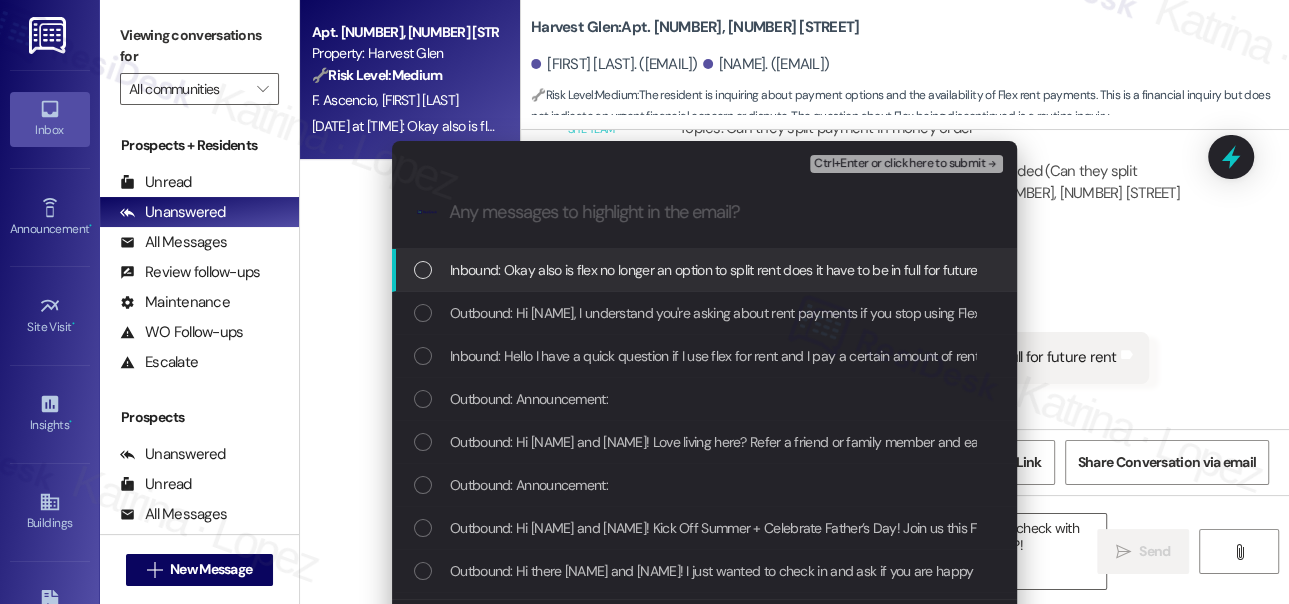 click on "Inbound: Okay also is flex no longer an option to split rent does it have to be in full for future rent" at bounding box center [727, 270] 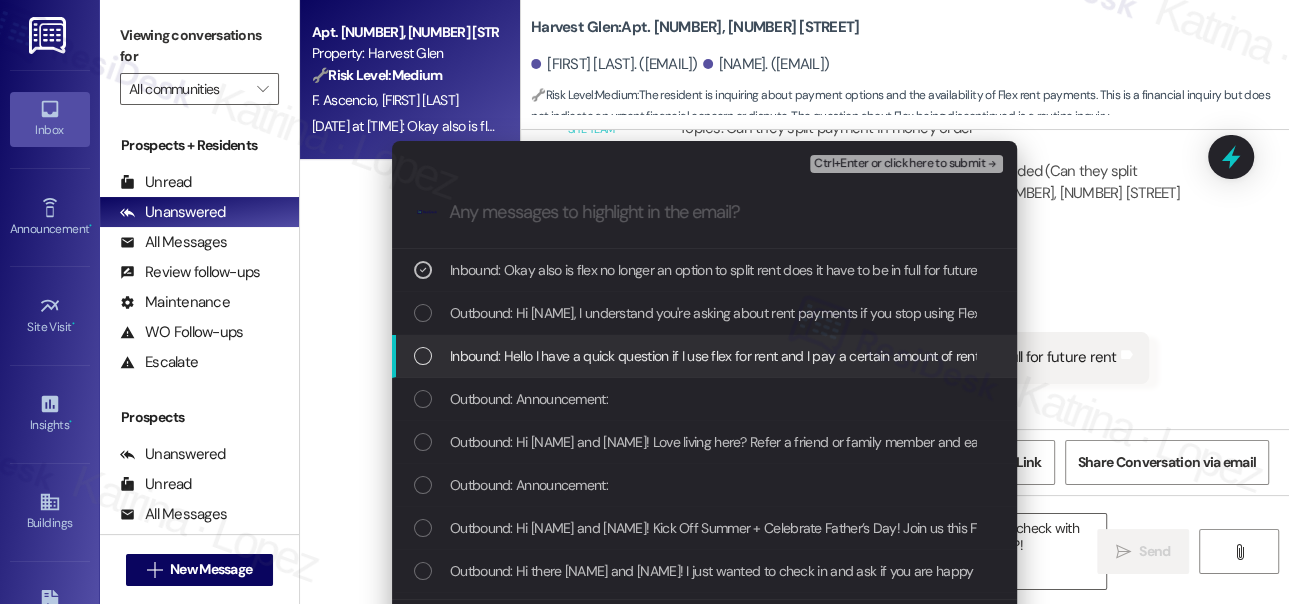 click on "Inbound: Hello I have a quick question if I use flex for rent and I pay a certain amount of rent now and later on in the month since I'm not able to do that anymore and the short notice will affect people who do use flex do we continue to do our split rent payments in money order forms on the dates they are due ?" at bounding box center [1350, 356] 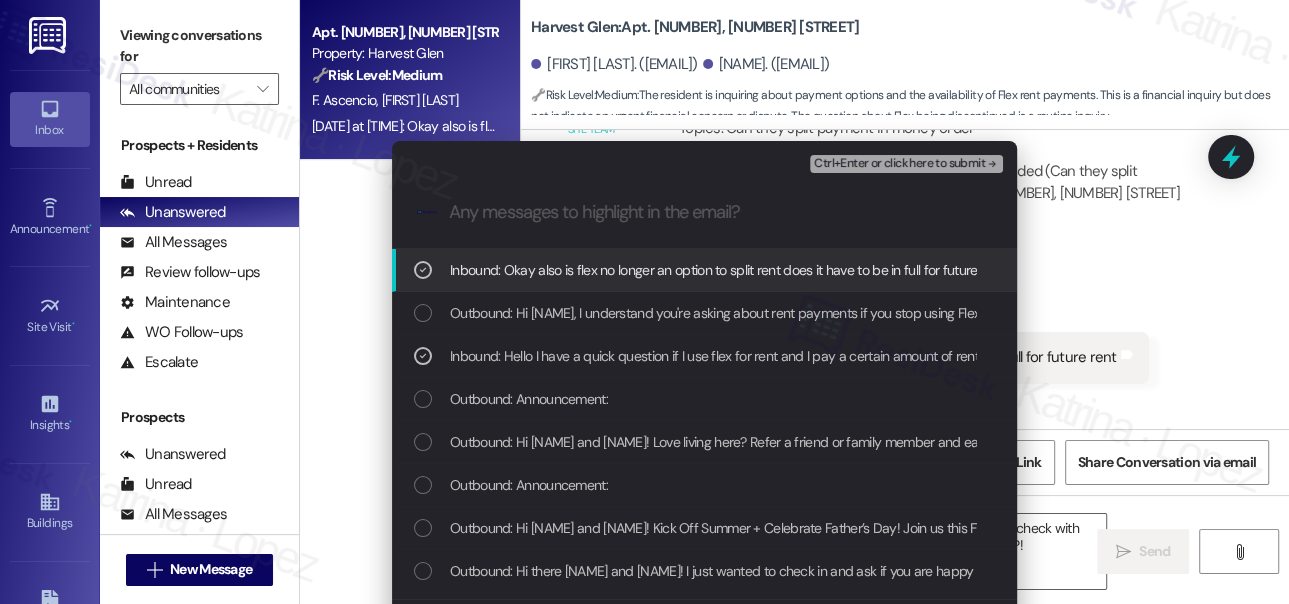 click on "Ctrl+Enter or click here to submit" at bounding box center [899, 164] 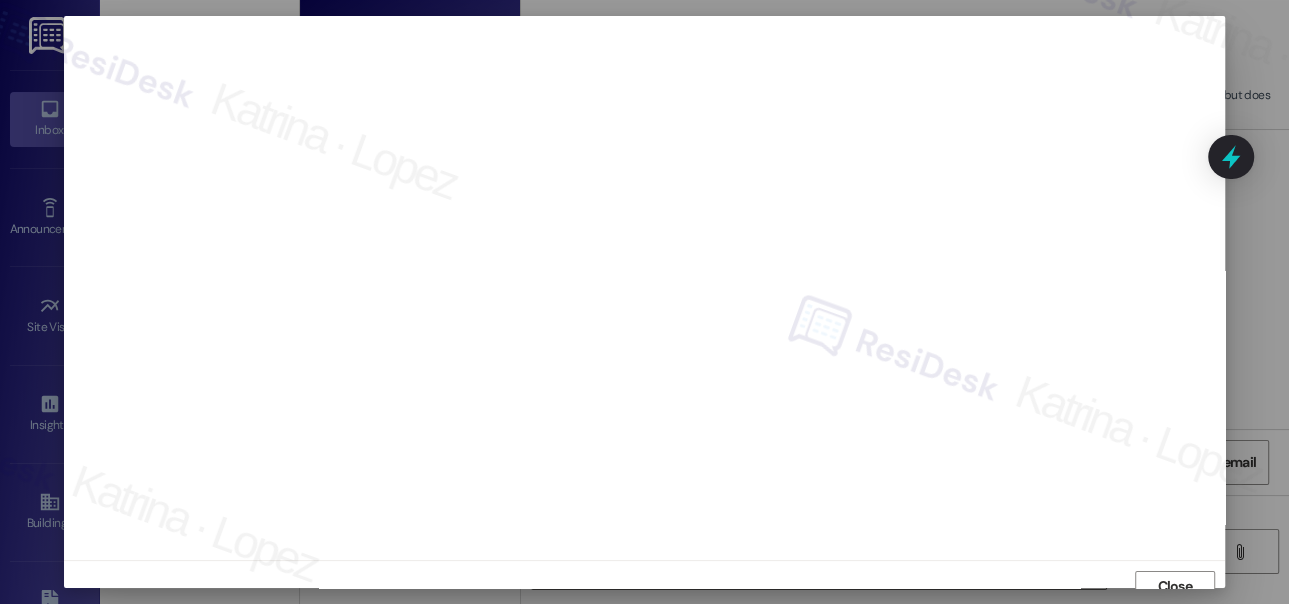 scroll, scrollTop: 14, scrollLeft: 0, axis: vertical 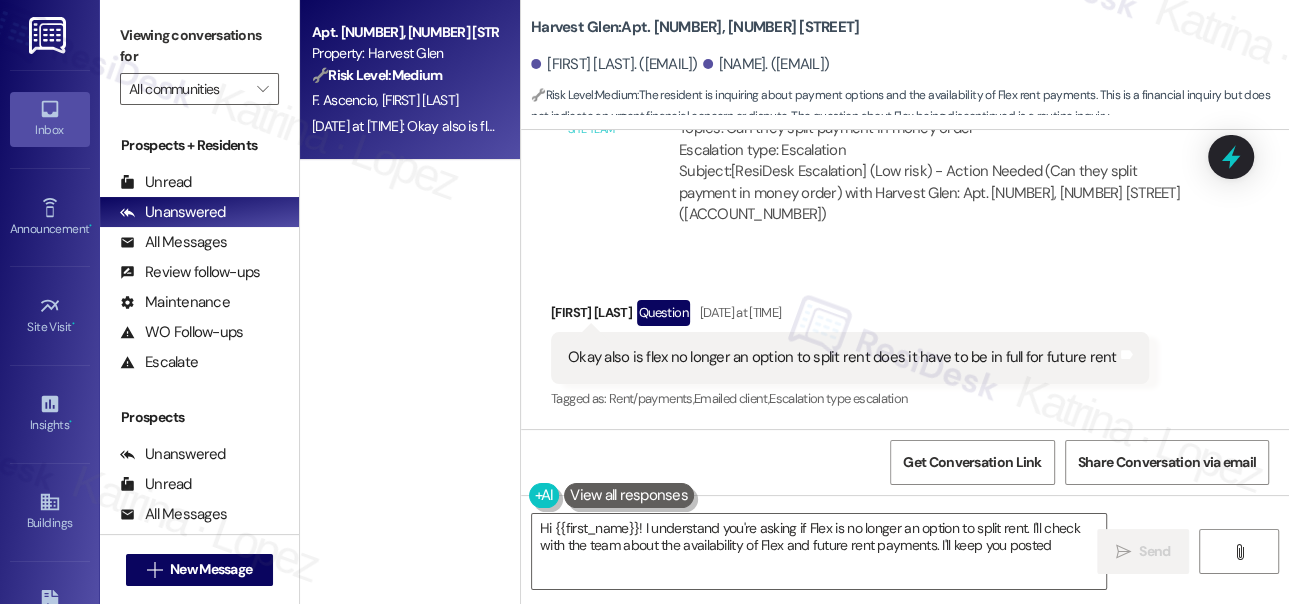 type on "Hi {{first_name}}! I understand you're asking if Flex is no longer an option to split rent. I'll check with the team about the availability of Flex and future rent payments. I'll keep you posted!" 